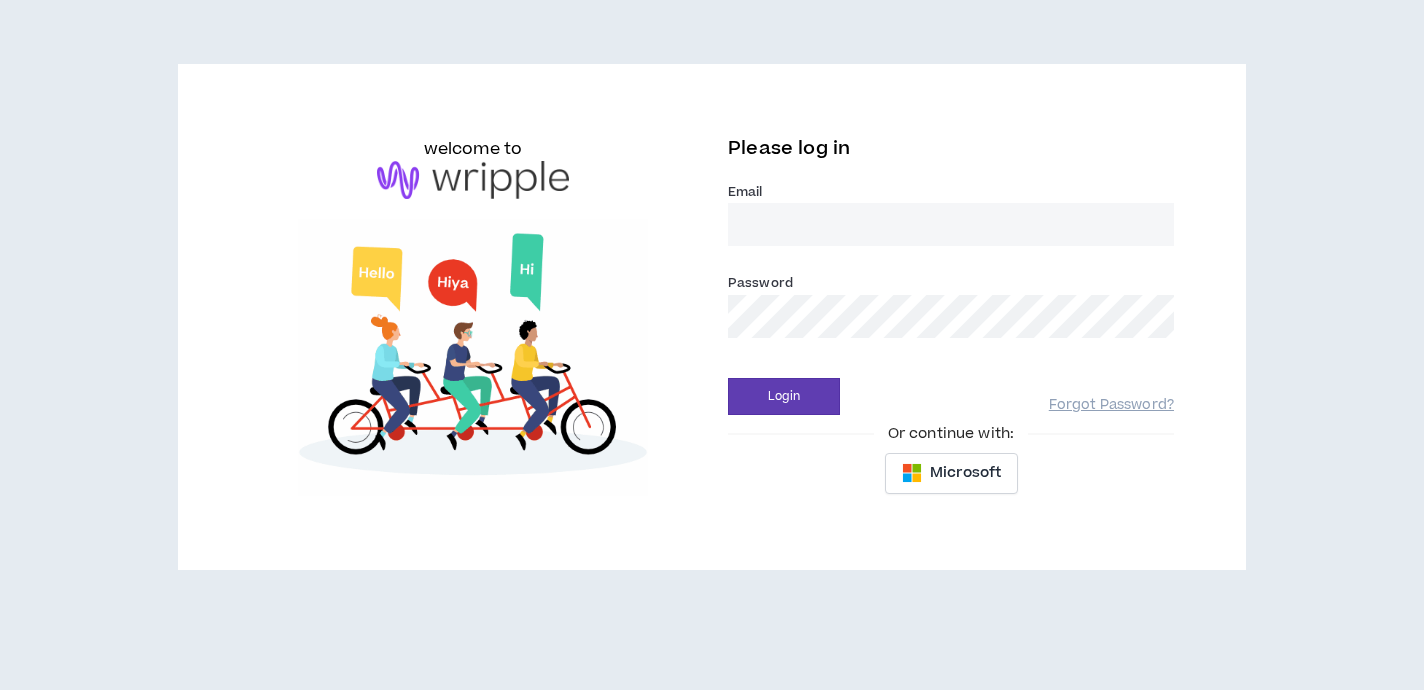scroll, scrollTop: 0, scrollLeft: 0, axis: both 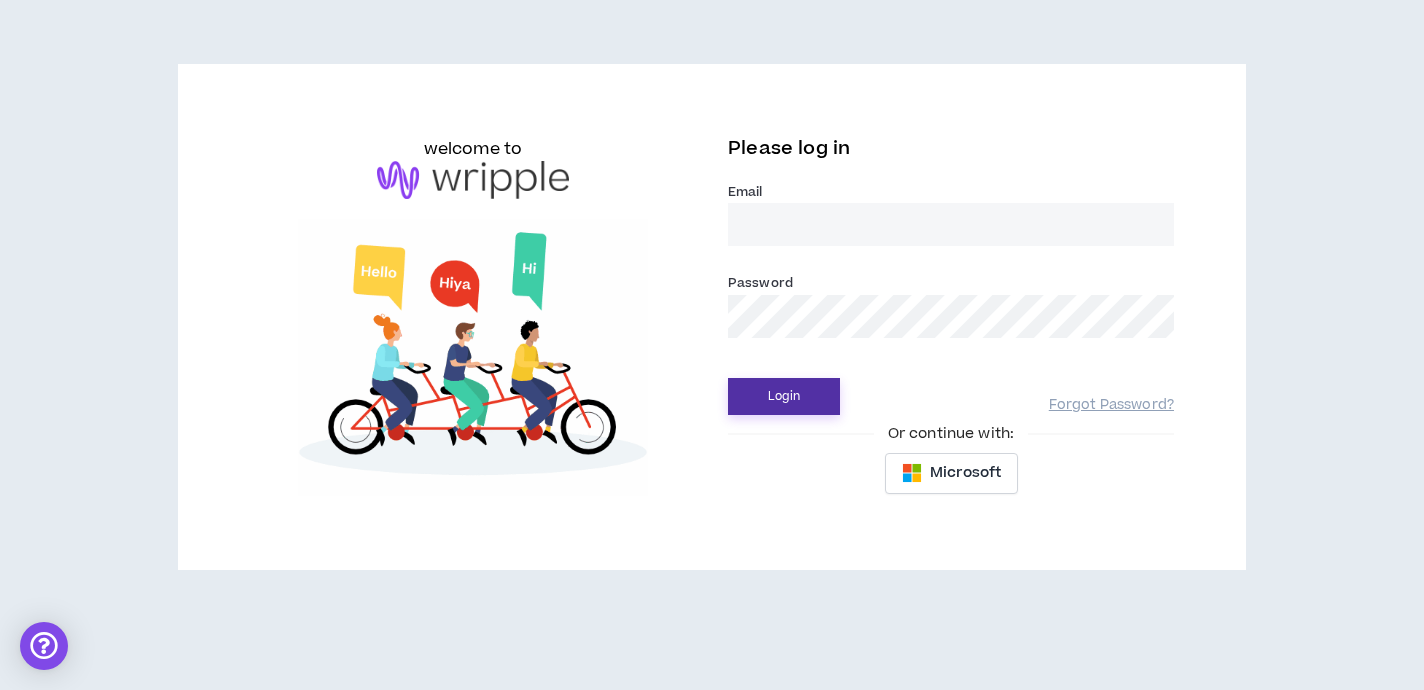 type on "[EMAIL]@[DOMAIN]" 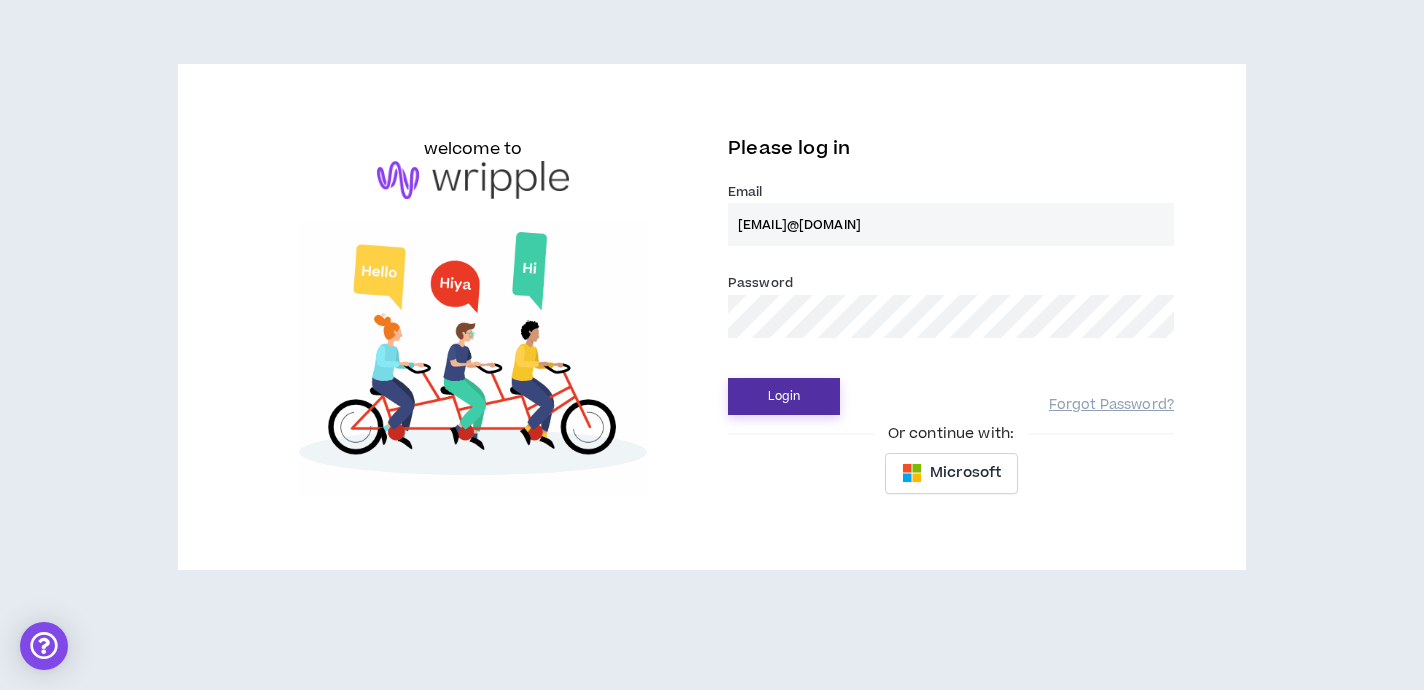 click on "Login" at bounding box center [784, 396] 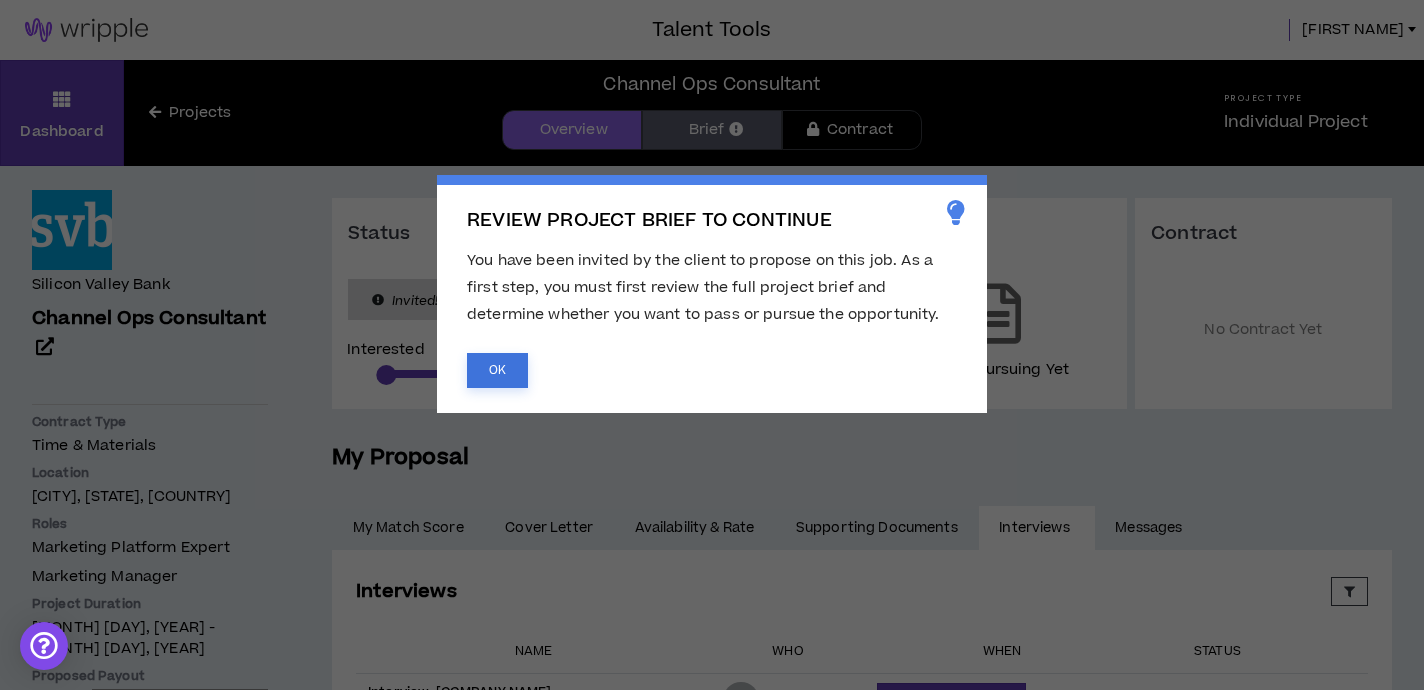 click on "OK" at bounding box center [497, 370] 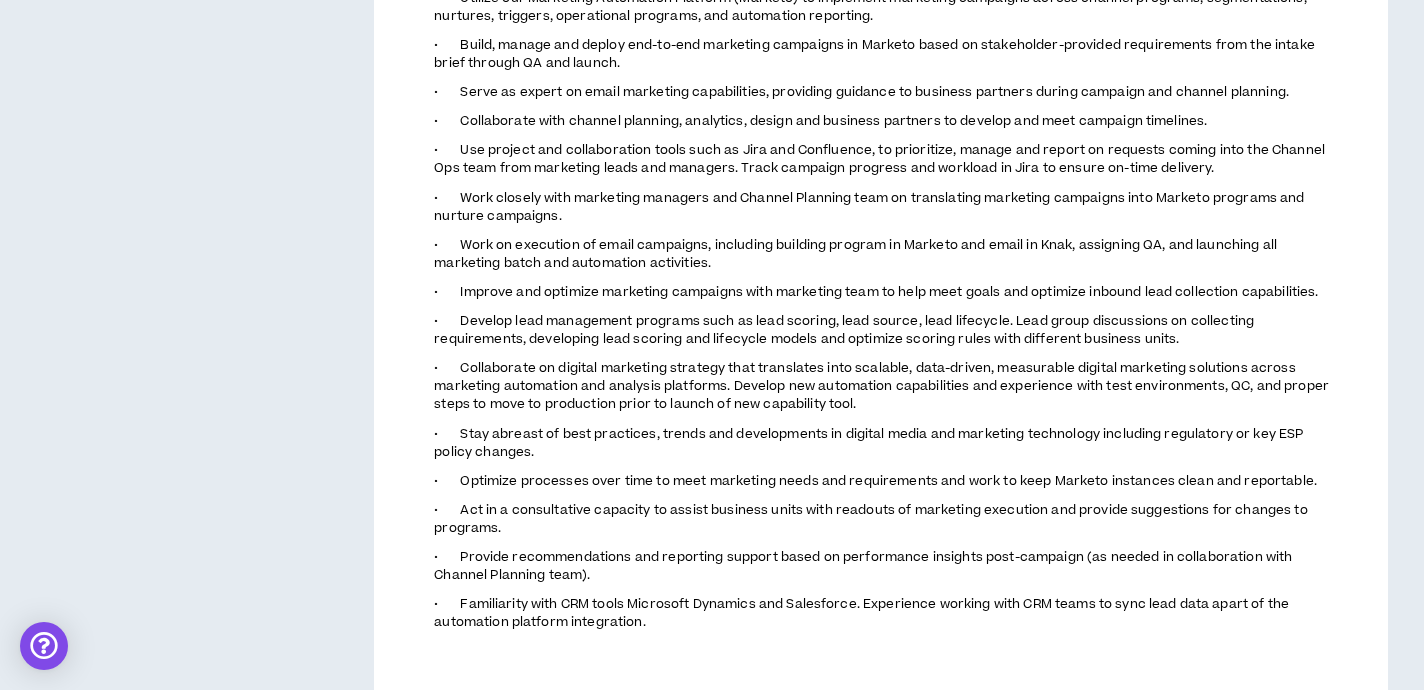 scroll, scrollTop: 1342, scrollLeft: 0, axis: vertical 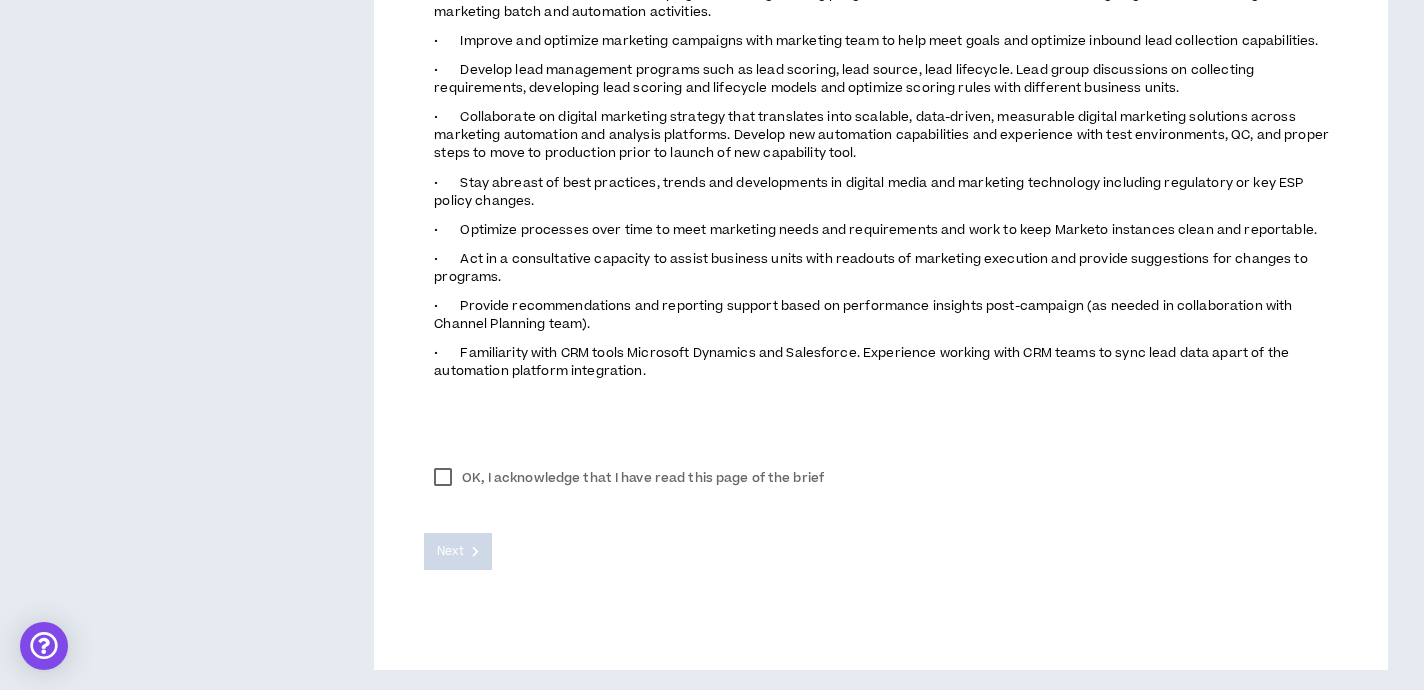 click on "OK, I acknowledge that I have read this page of the brief" at bounding box center [629, 478] 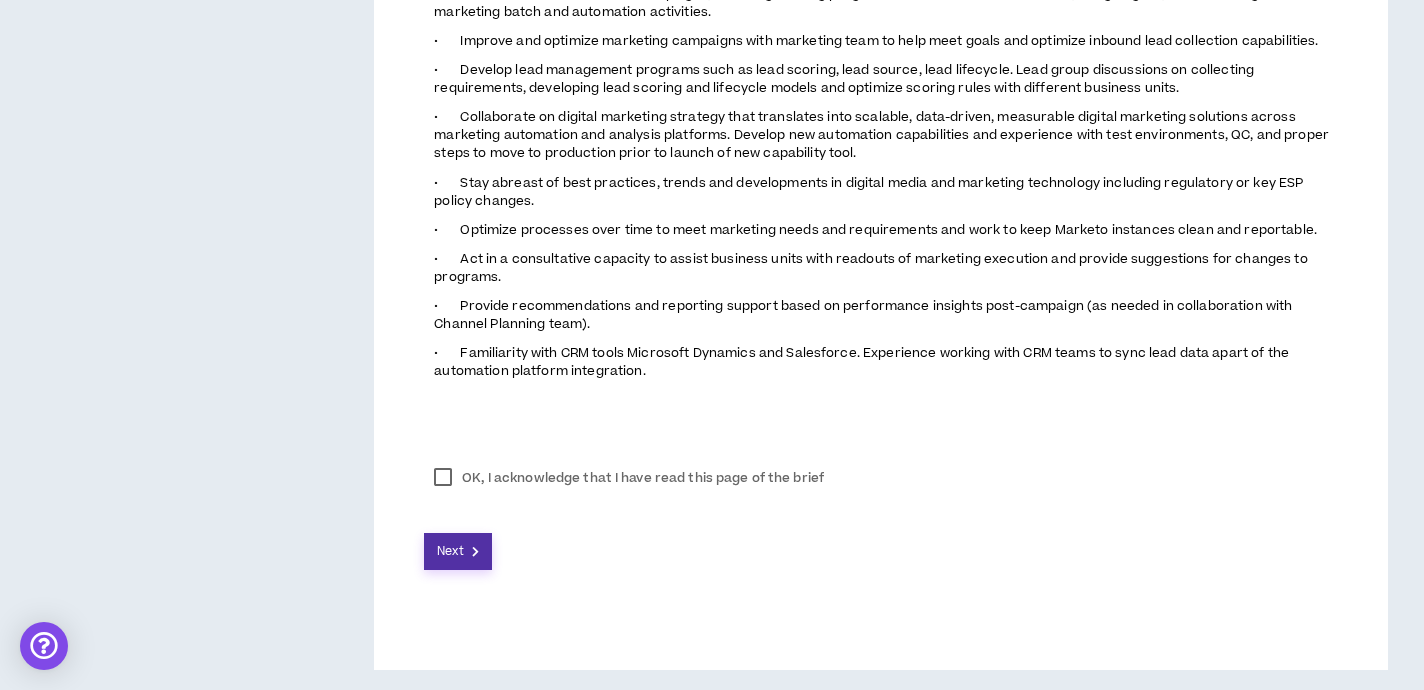 click on "Next" at bounding box center (450, 551) 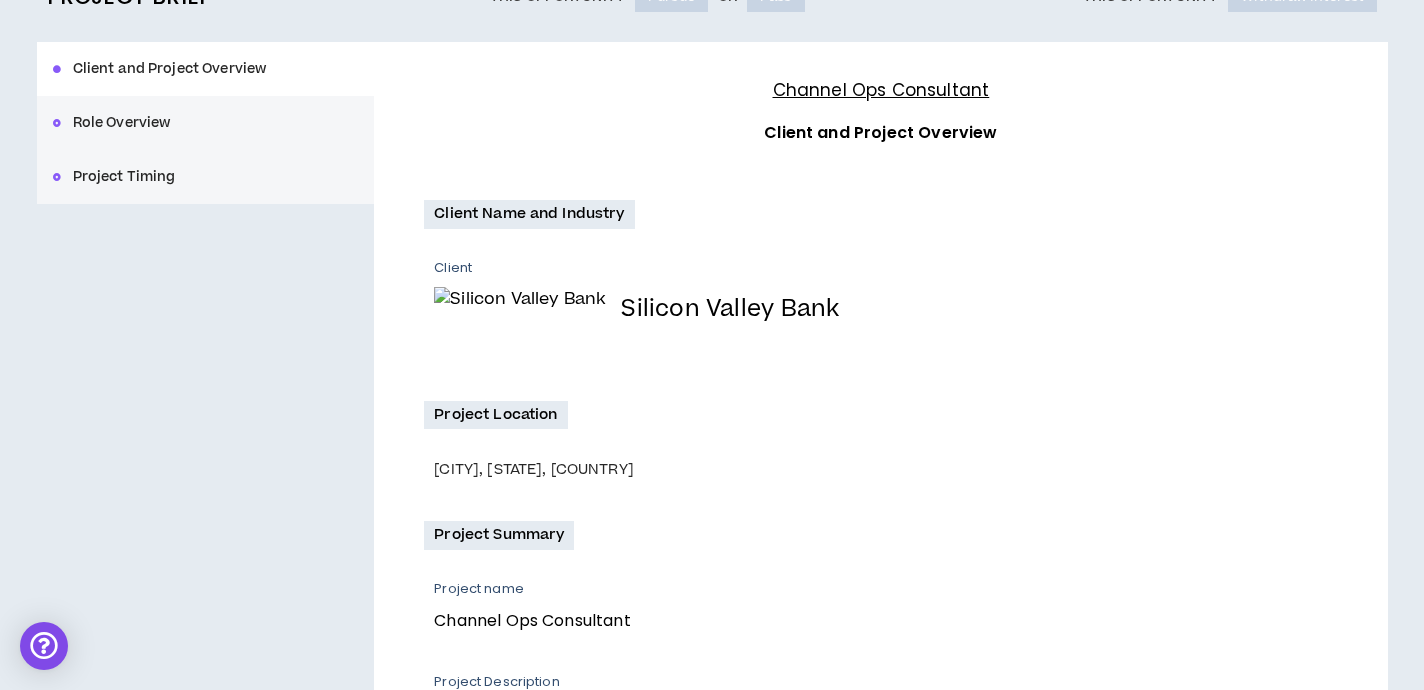scroll, scrollTop: 0, scrollLeft: 0, axis: both 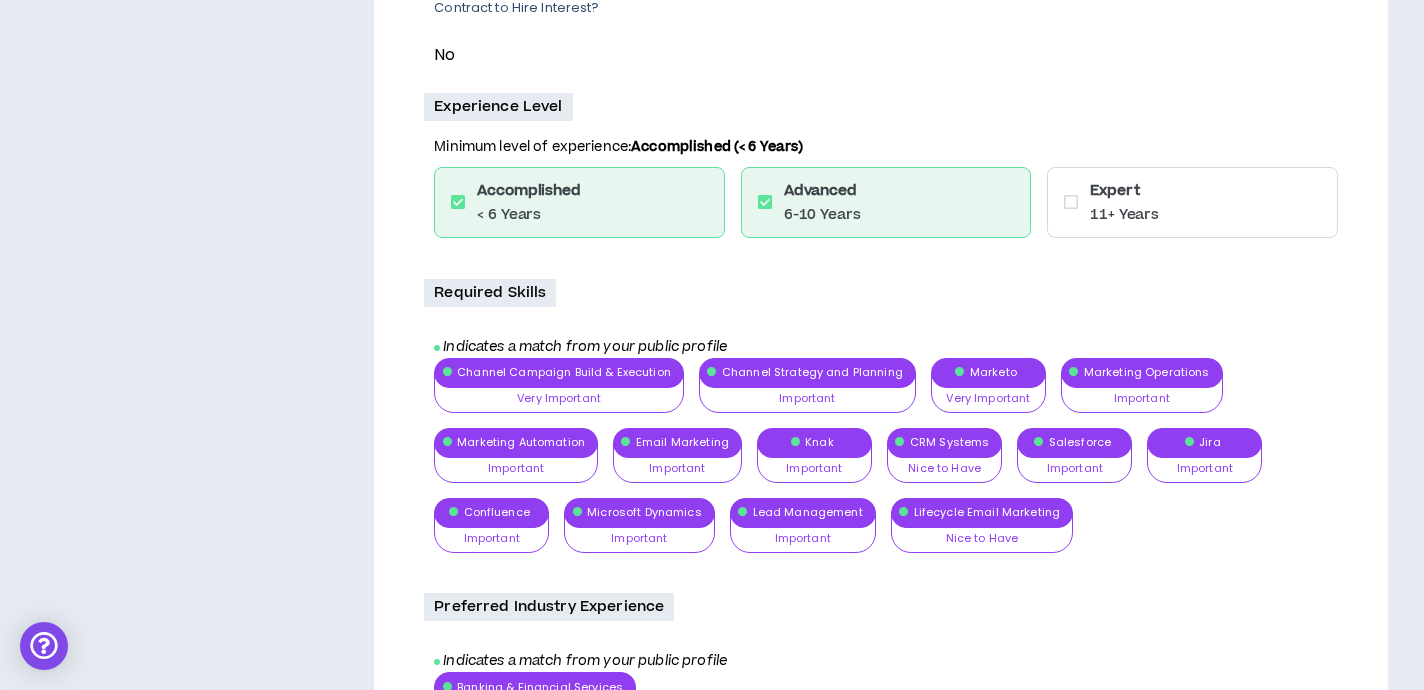 click at bounding box center [1071, 202] 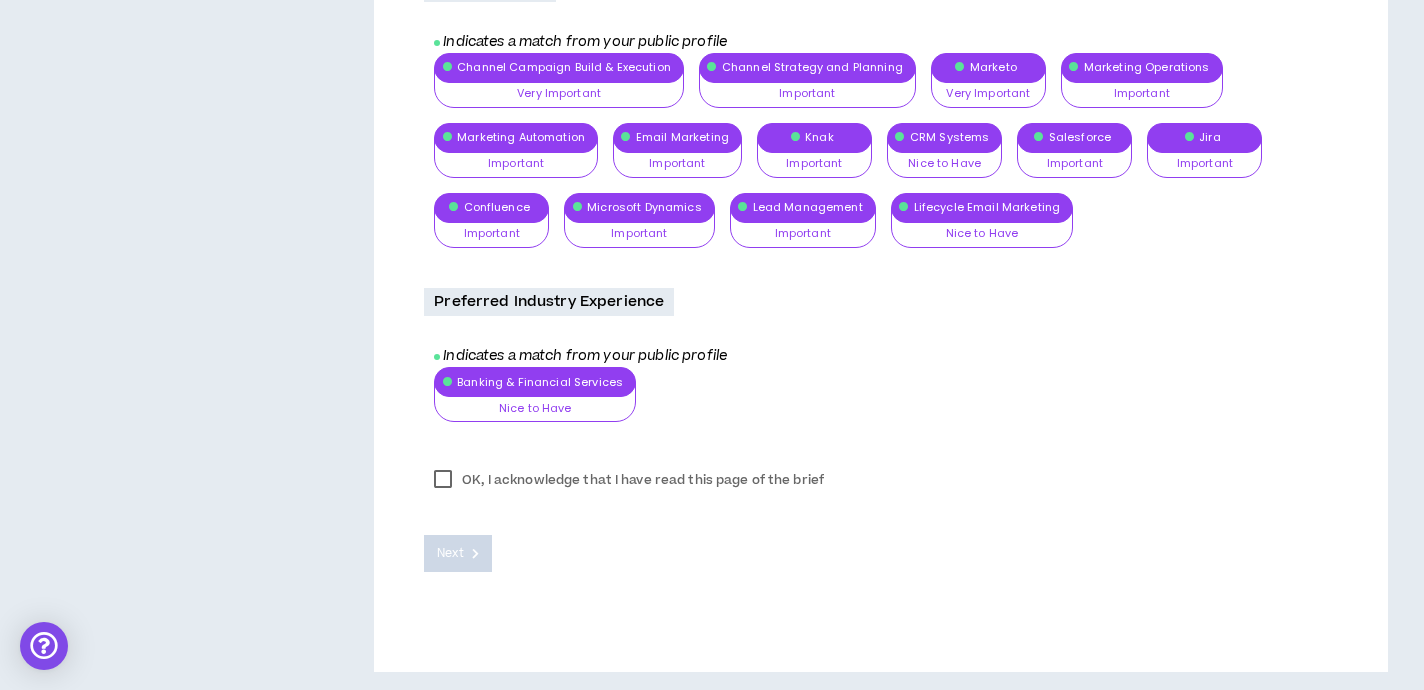 scroll, scrollTop: 938, scrollLeft: 0, axis: vertical 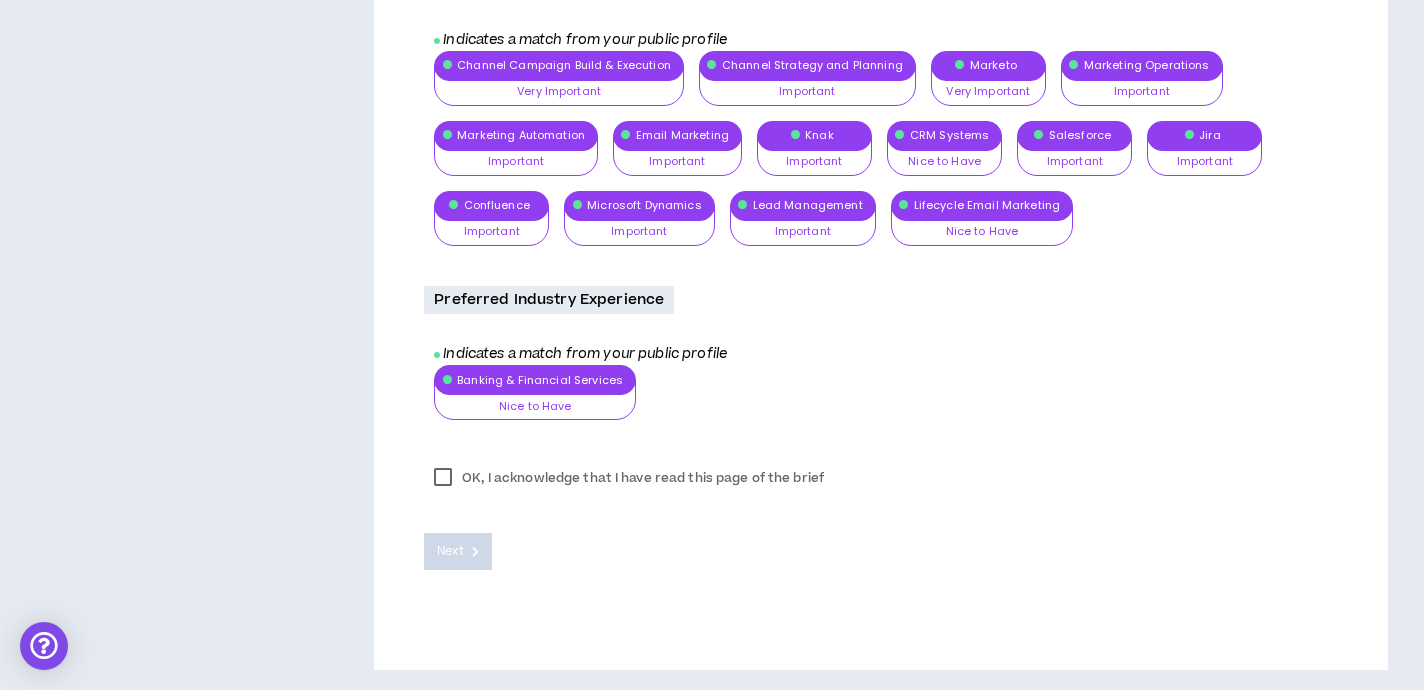 click on "OK, I acknowledge that I have read this page of the brief" at bounding box center (629, 478) 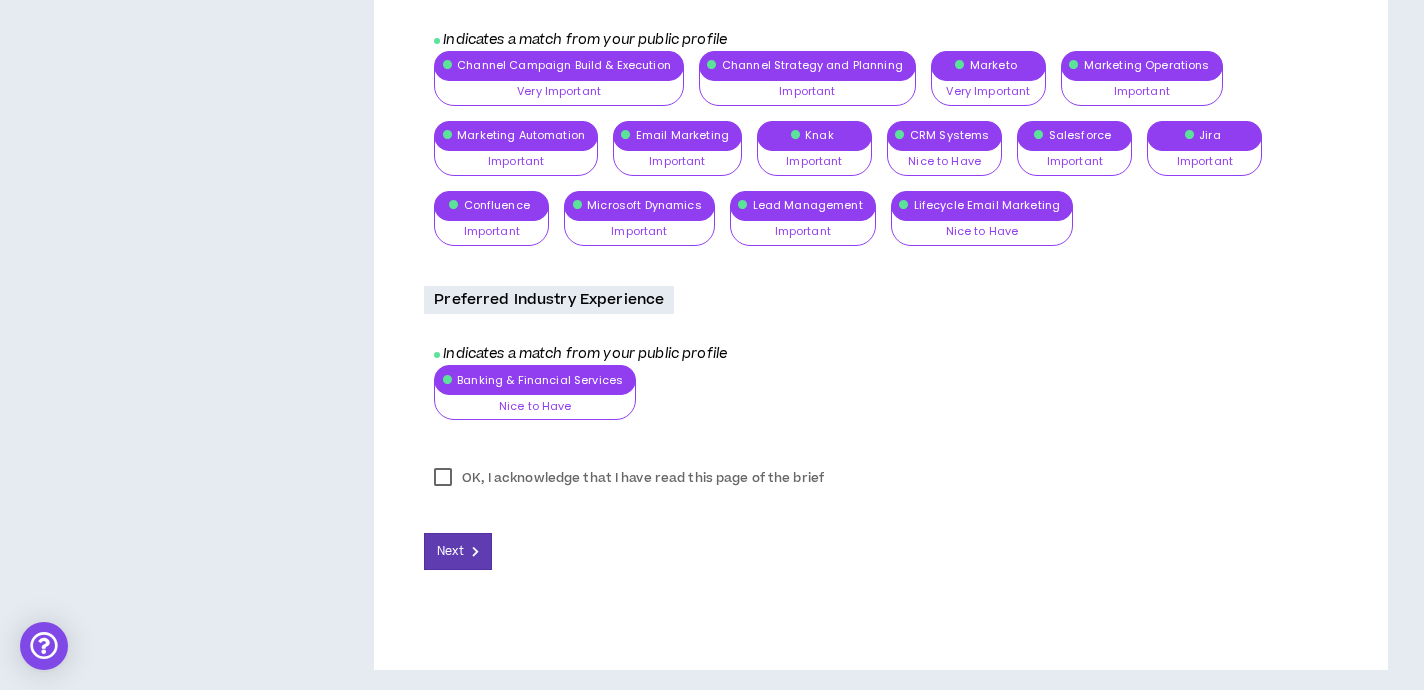 click on "Banking & Financial Services Nice to Have Nice to Have Important Very Important" at bounding box center [885, 400] 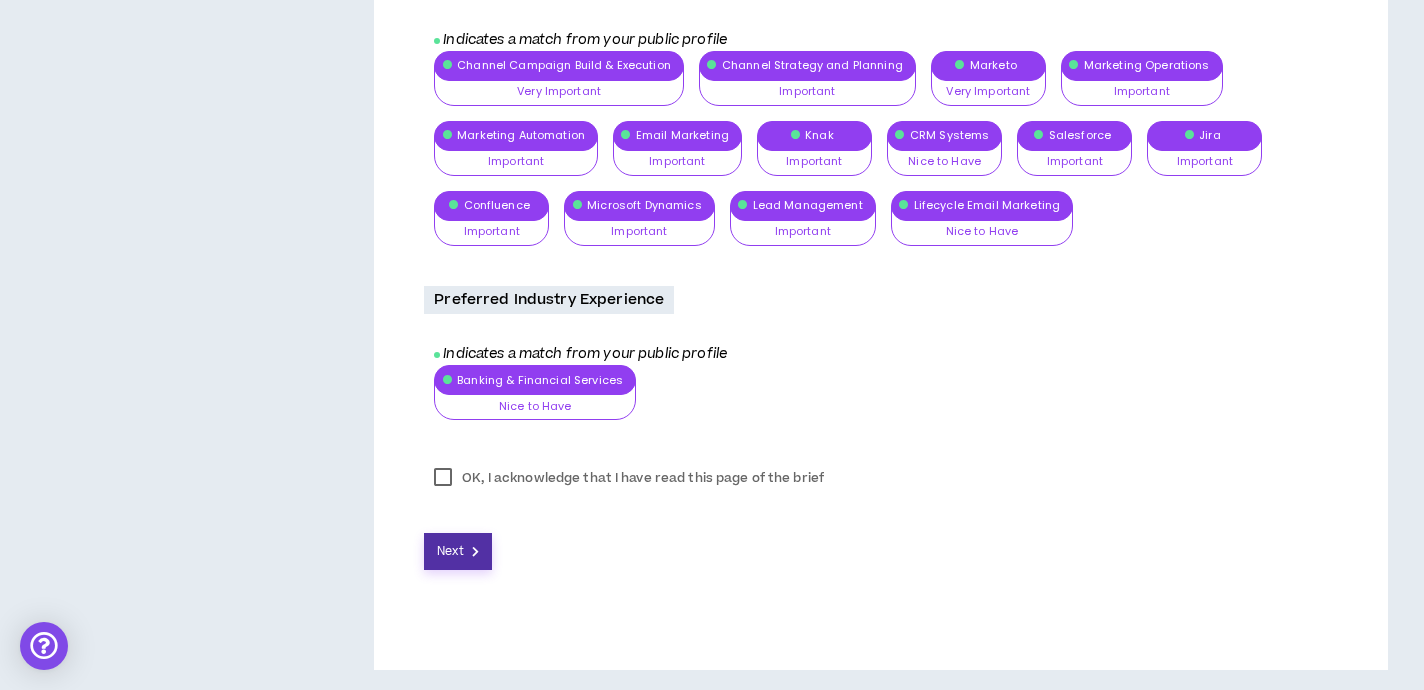 click on "Next" at bounding box center [450, 551] 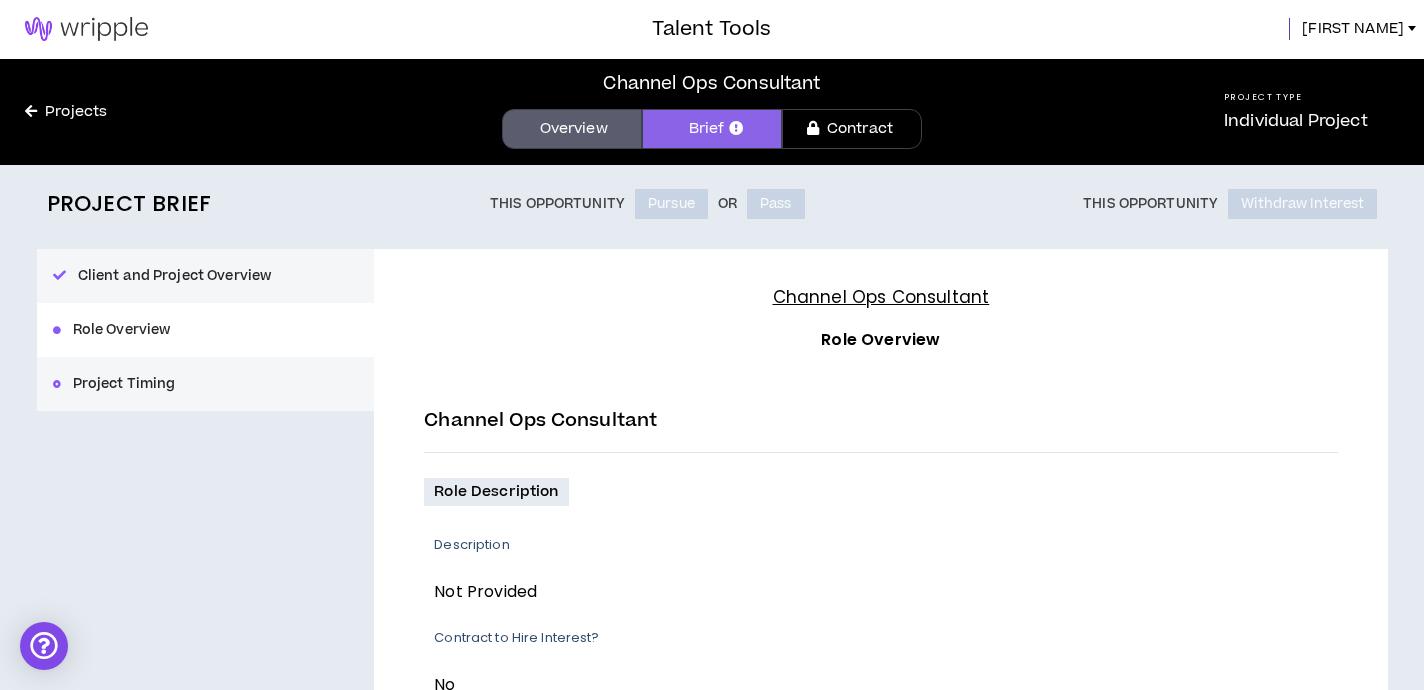 scroll, scrollTop: 0, scrollLeft: 0, axis: both 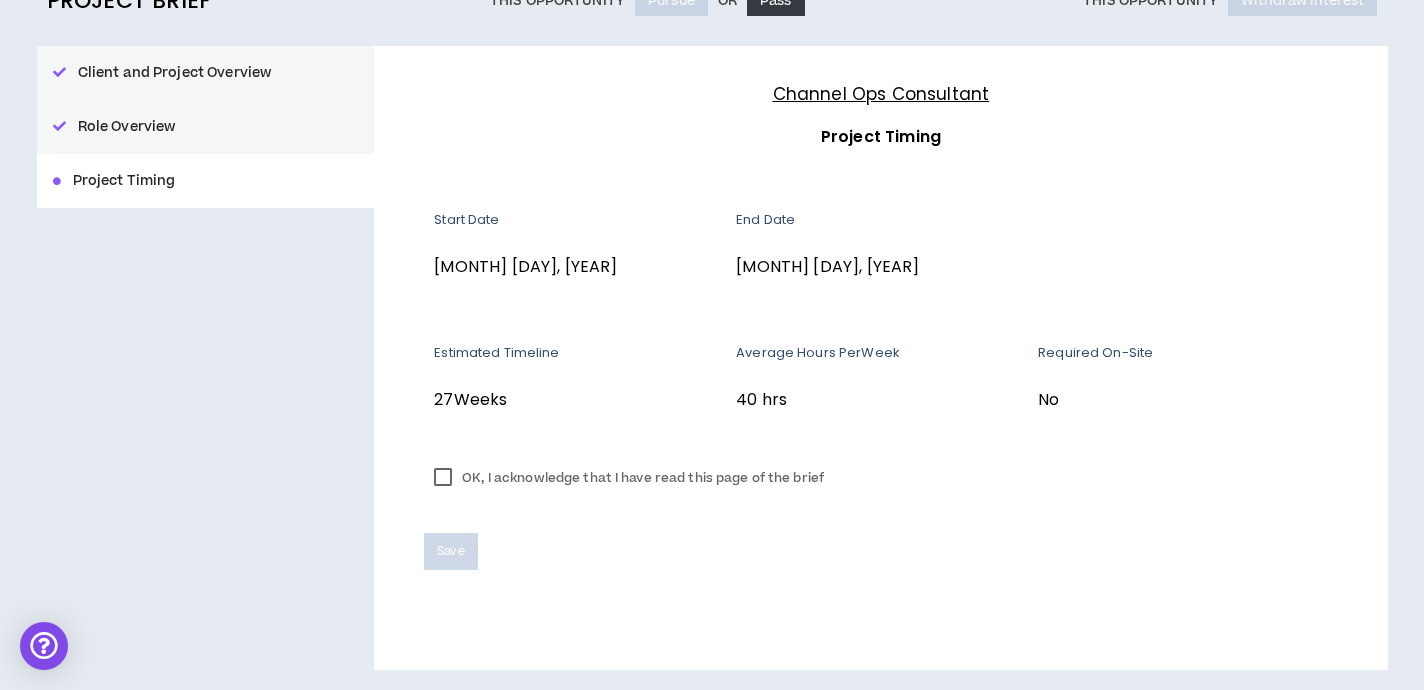 click on "OK, I acknowledge that I have read this page of the brief" at bounding box center [629, 478] 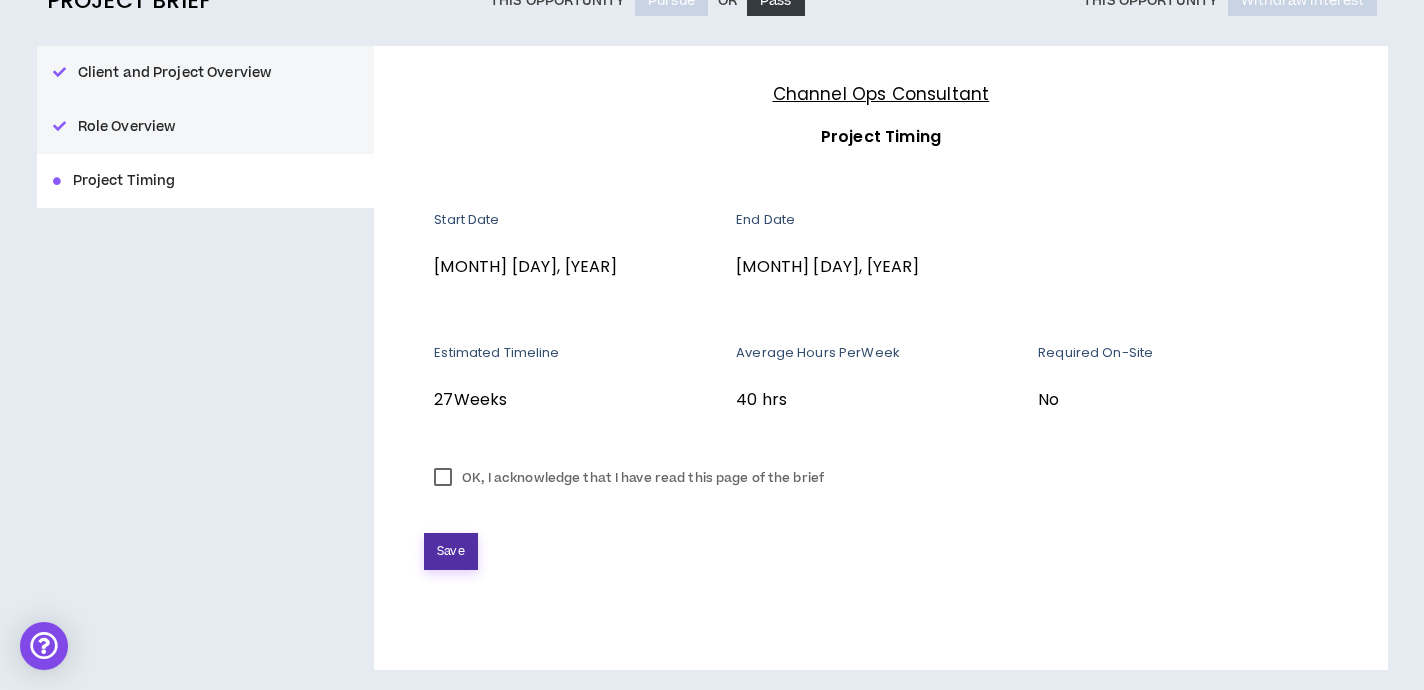 click on "Save" at bounding box center (450, 551) 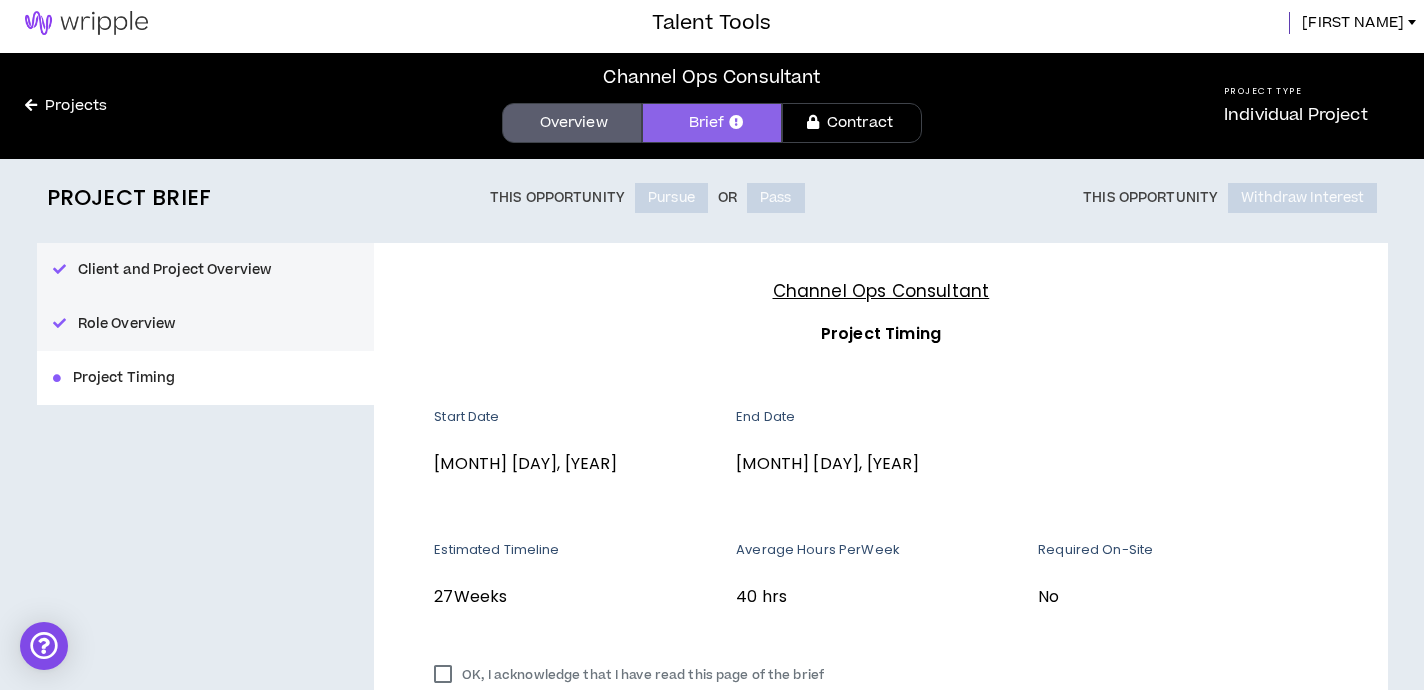 scroll, scrollTop: 0, scrollLeft: 0, axis: both 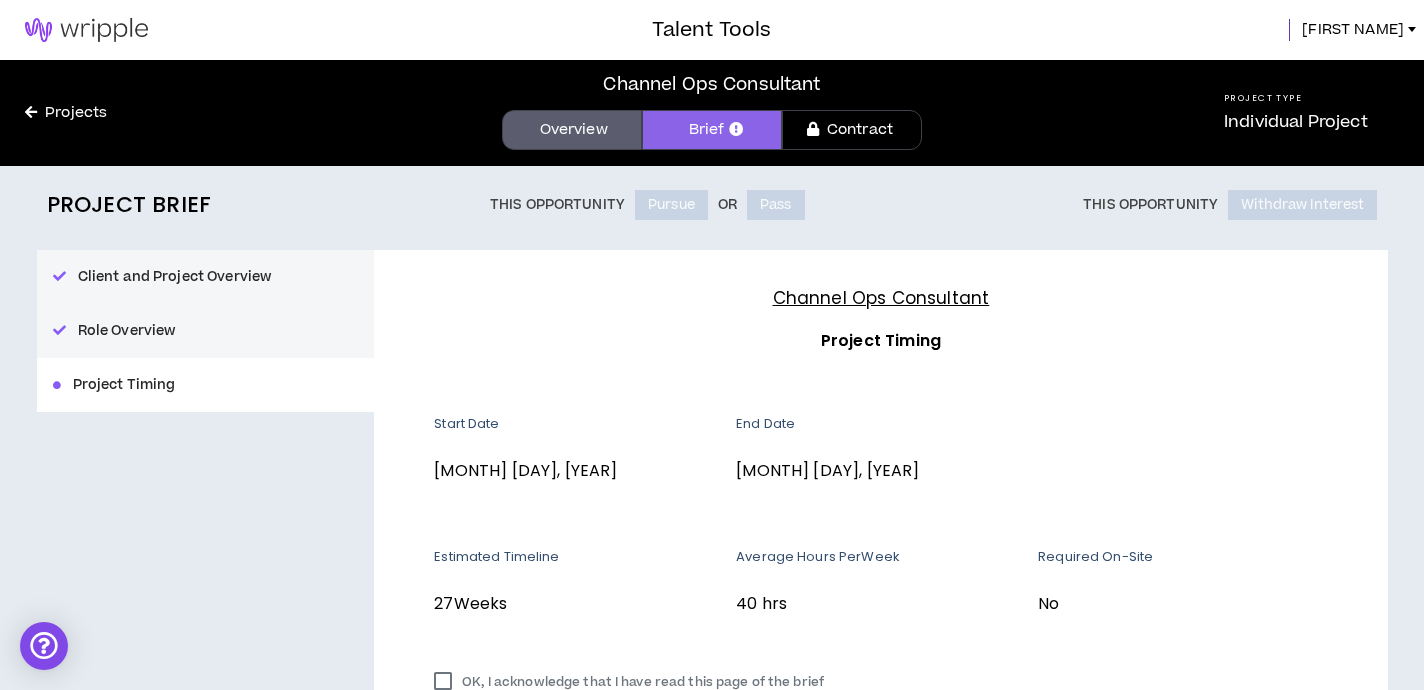 click at bounding box center (86, 30) 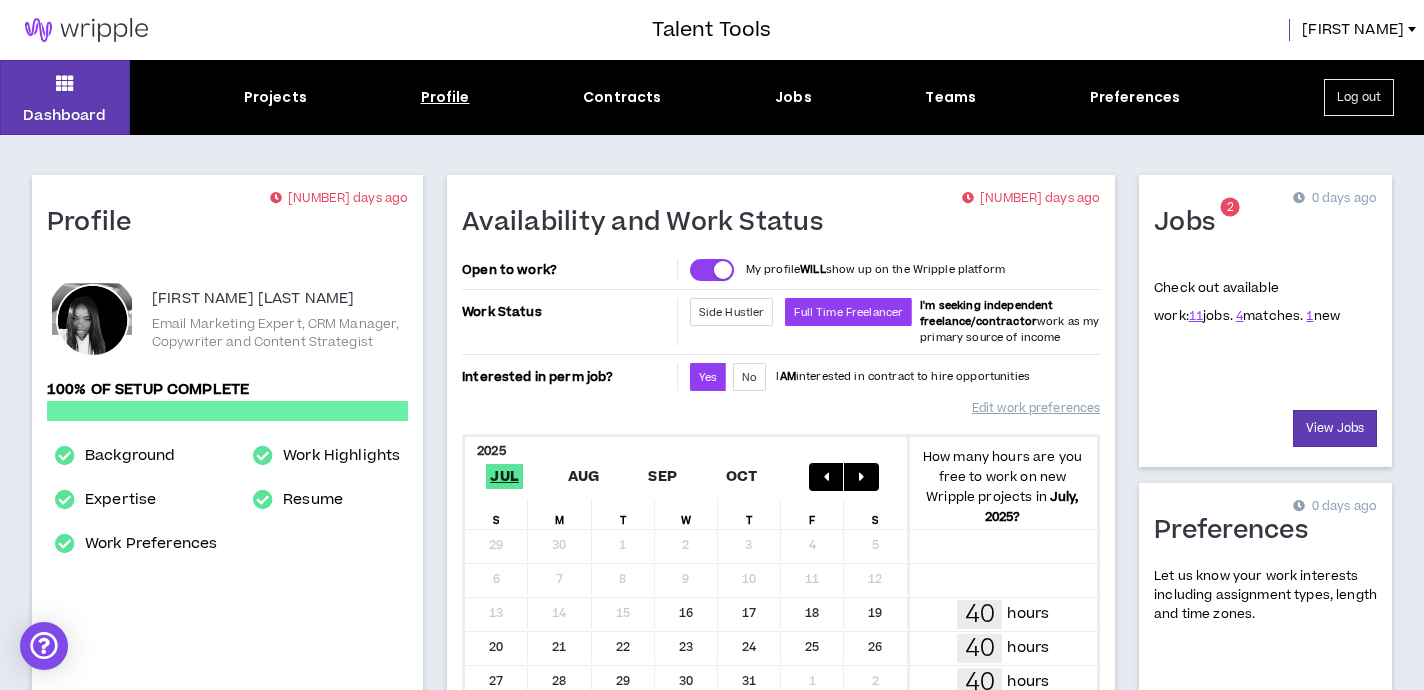 click on "Profile" at bounding box center [445, 97] 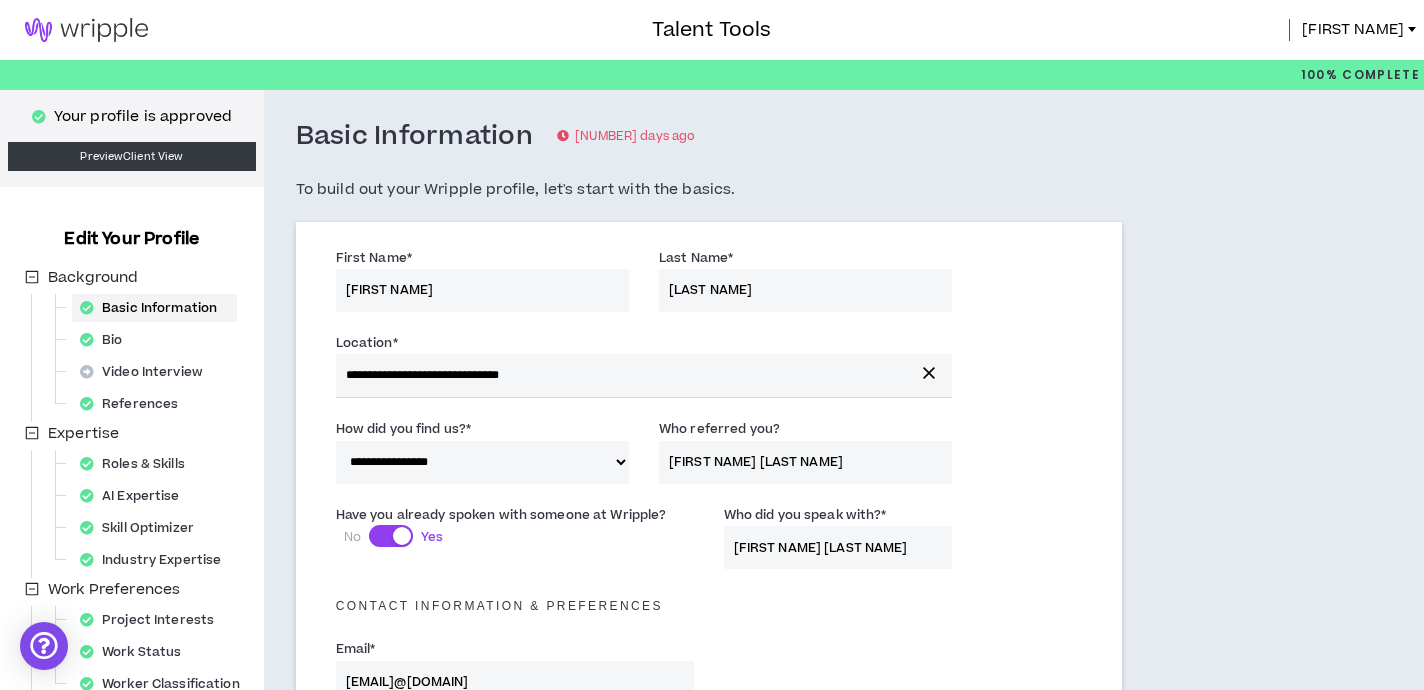 click at bounding box center (86, 30) 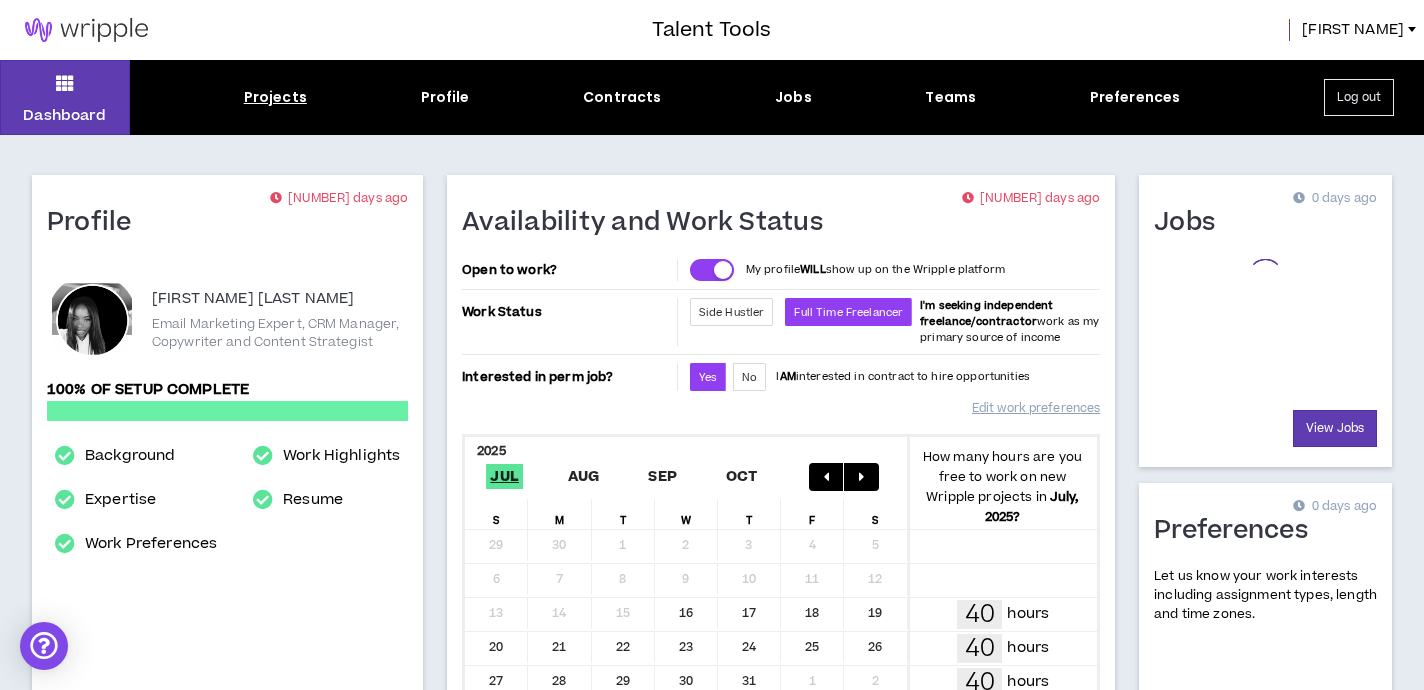 click on "Projects" at bounding box center [275, 97] 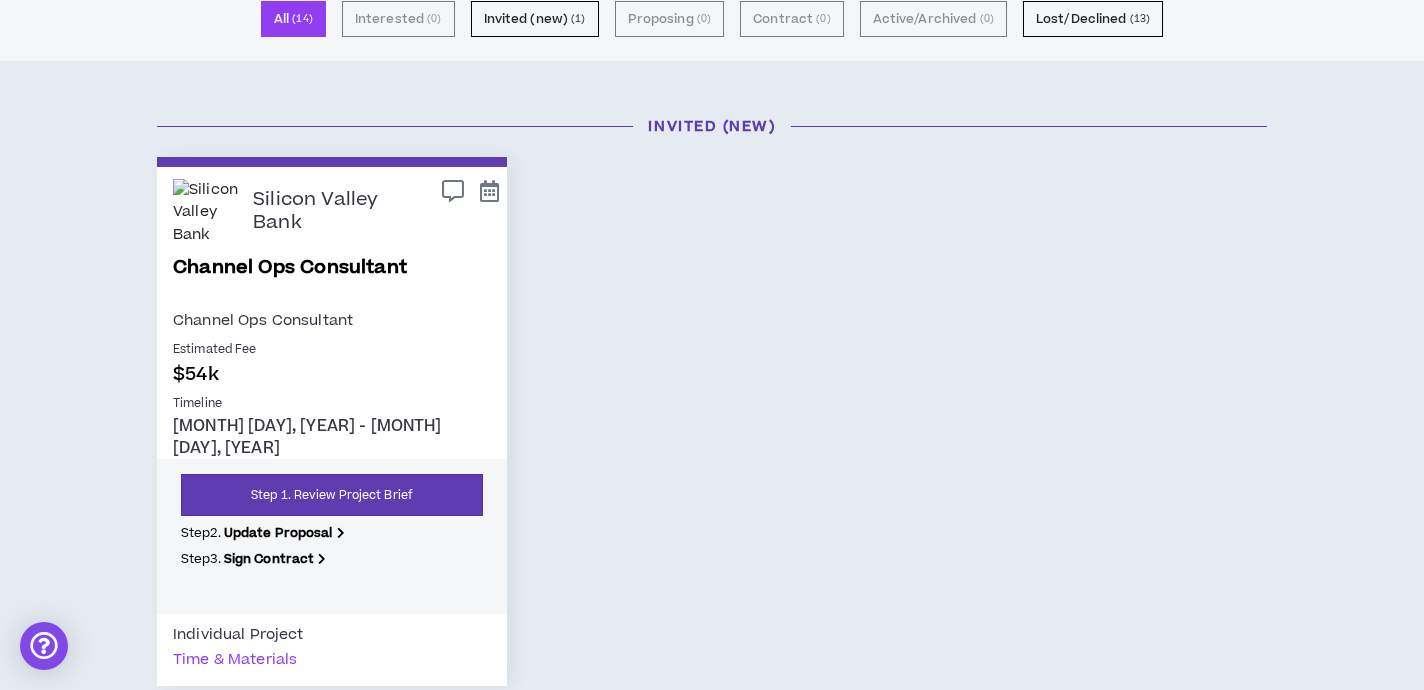 scroll, scrollTop: 159, scrollLeft: 0, axis: vertical 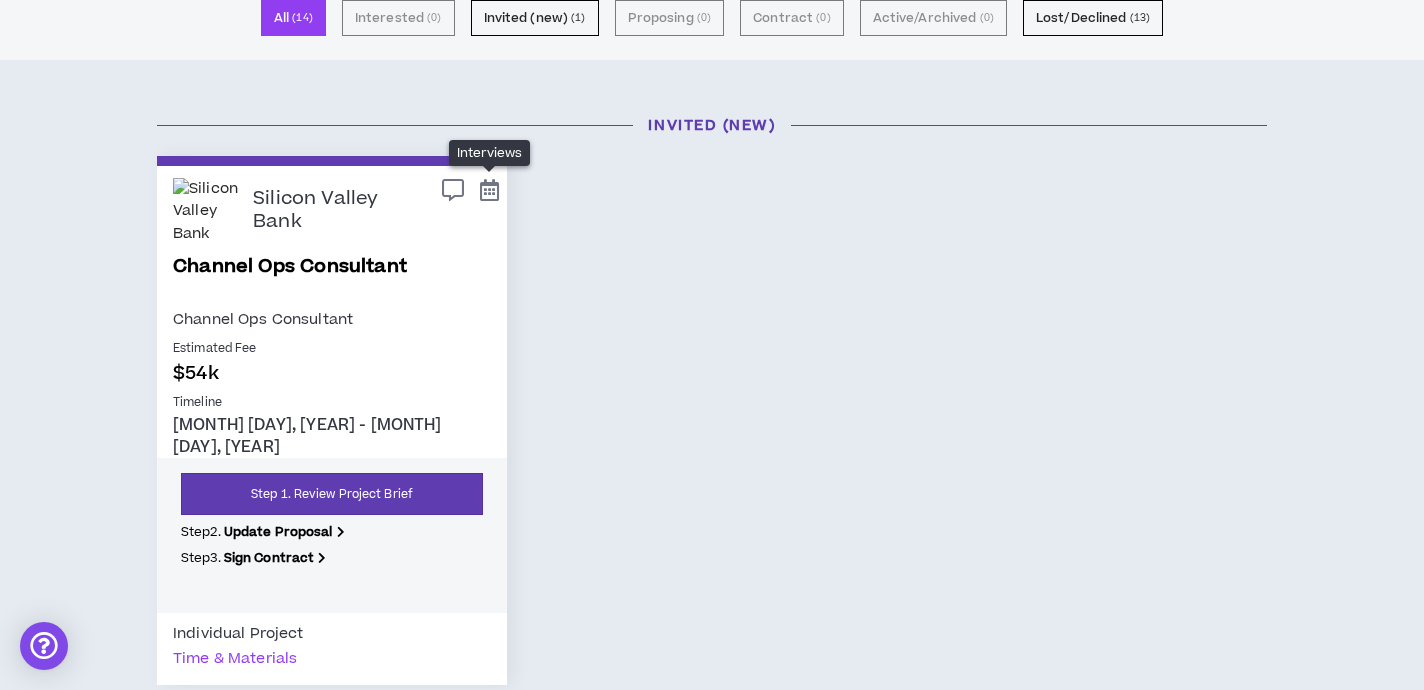 click at bounding box center (489, 190) 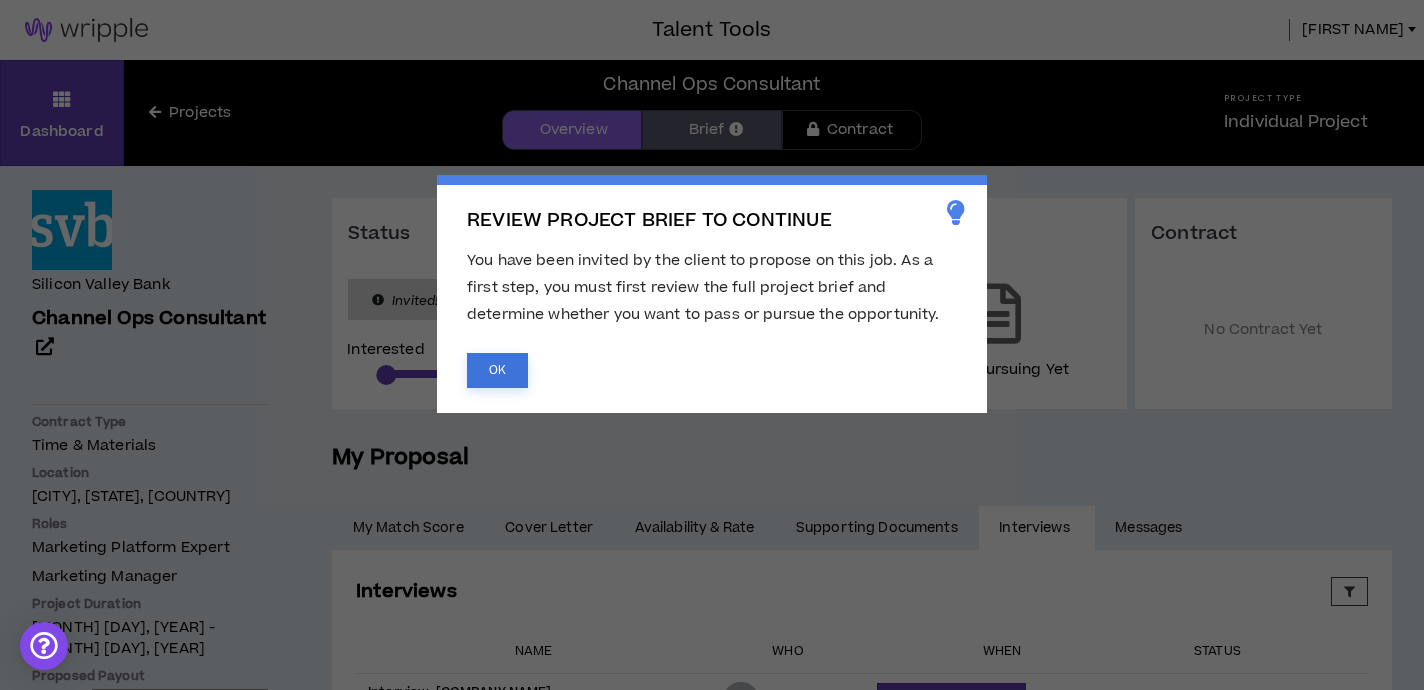 click on "OK" at bounding box center [497, 370] 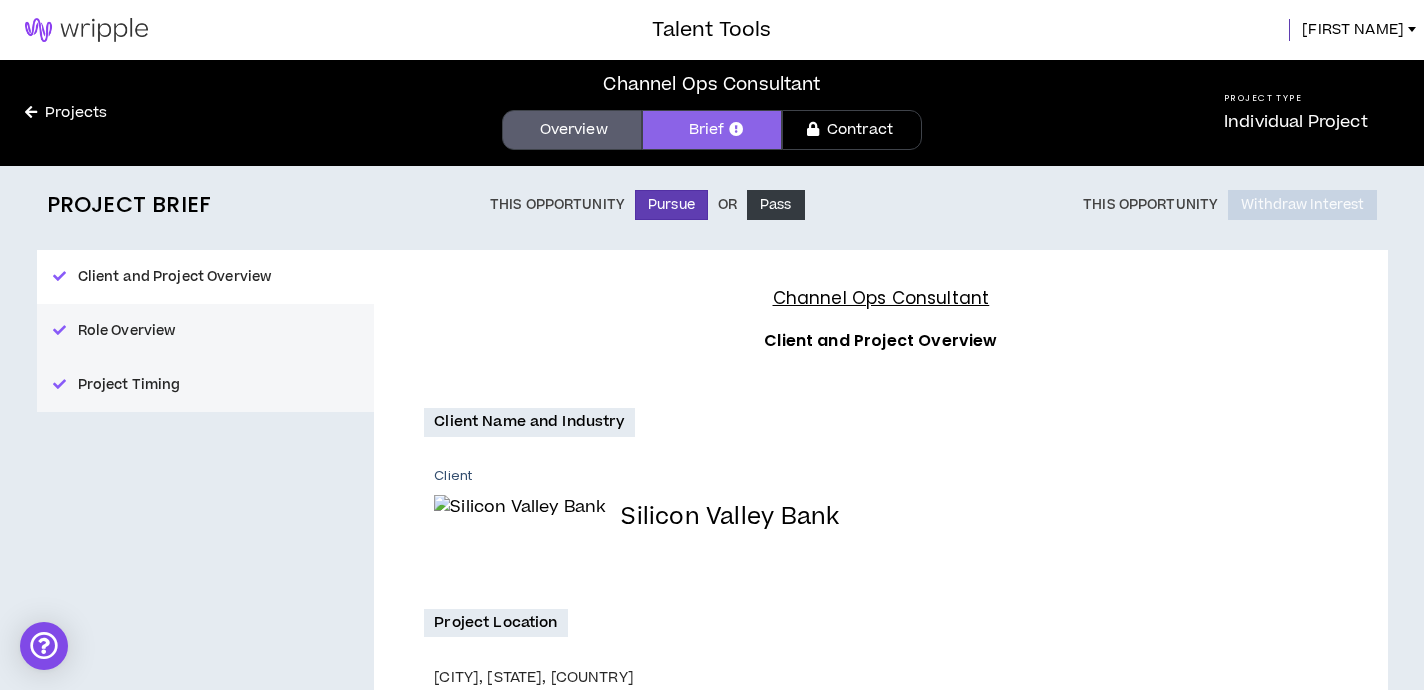 scroll, scrollTop: 62, scrollLeft: 0, axis: vertical 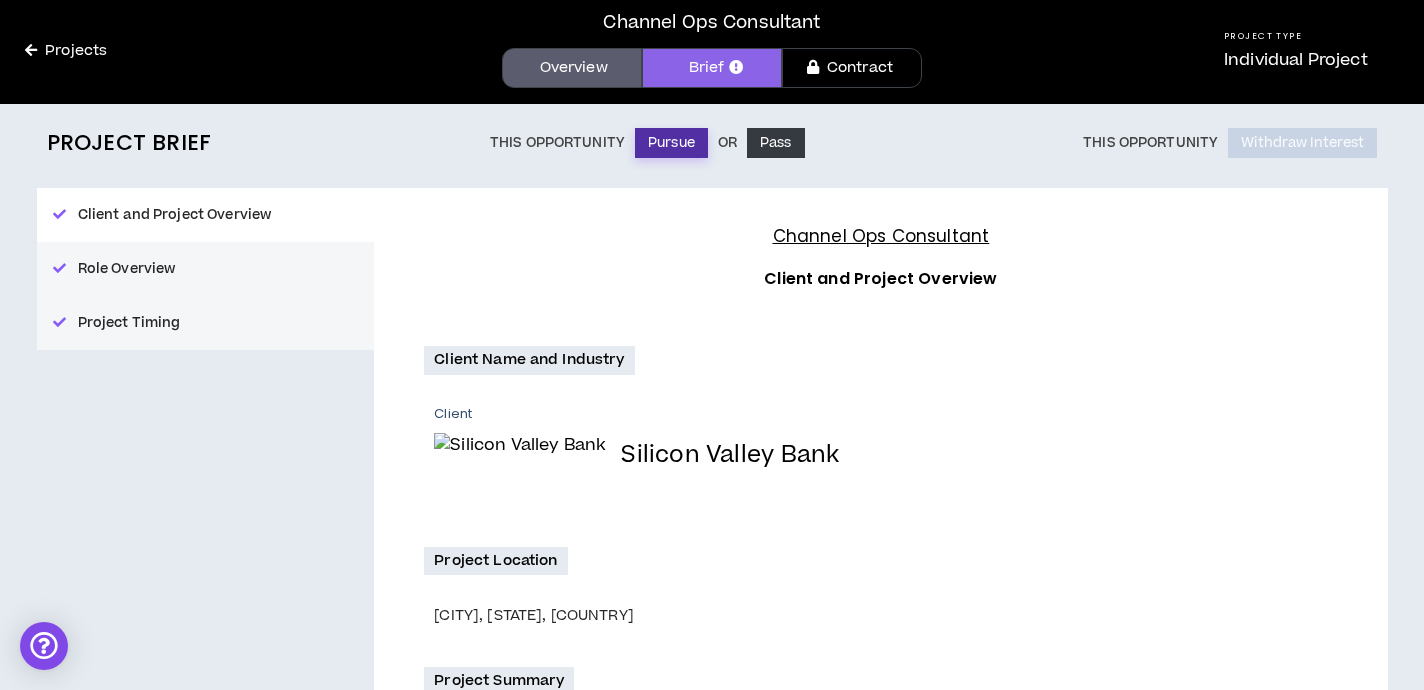 click on "Pursue" at bounding box center (671, 143) 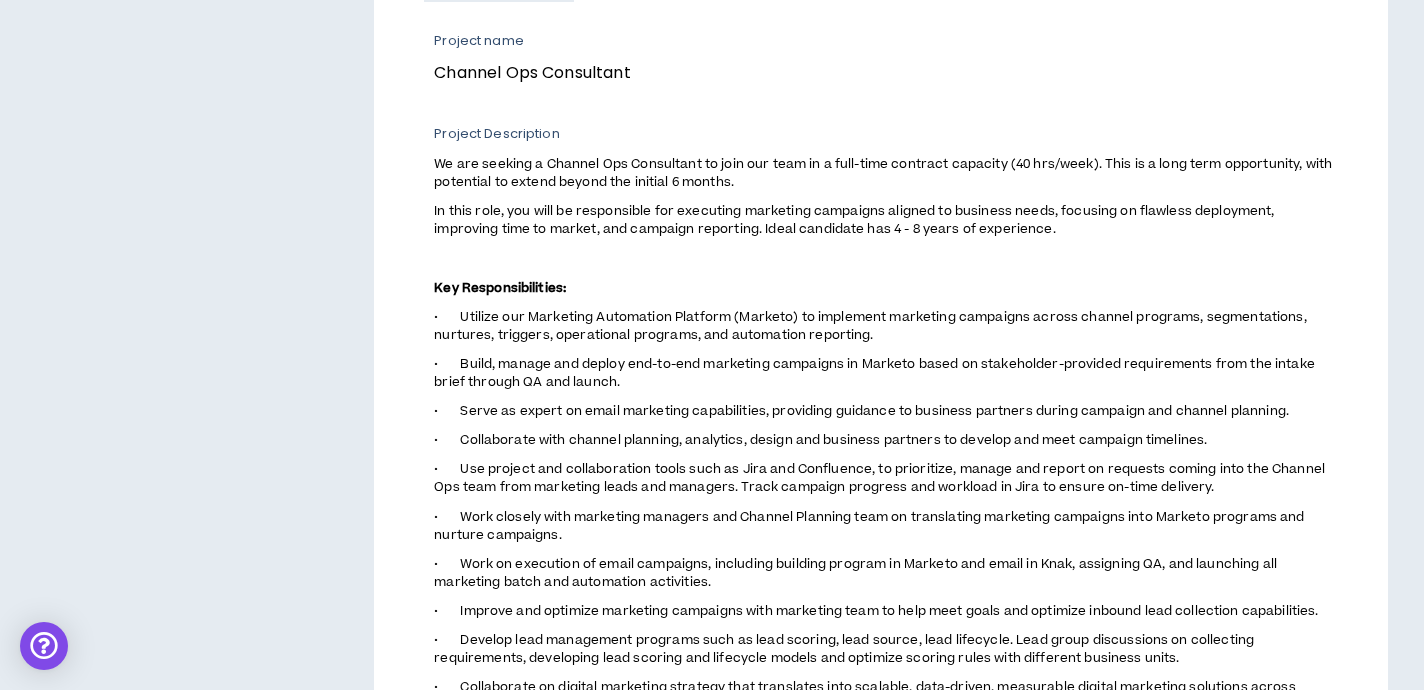 scroll, scrollTop: 0, scrollLeft: 0, axis: both 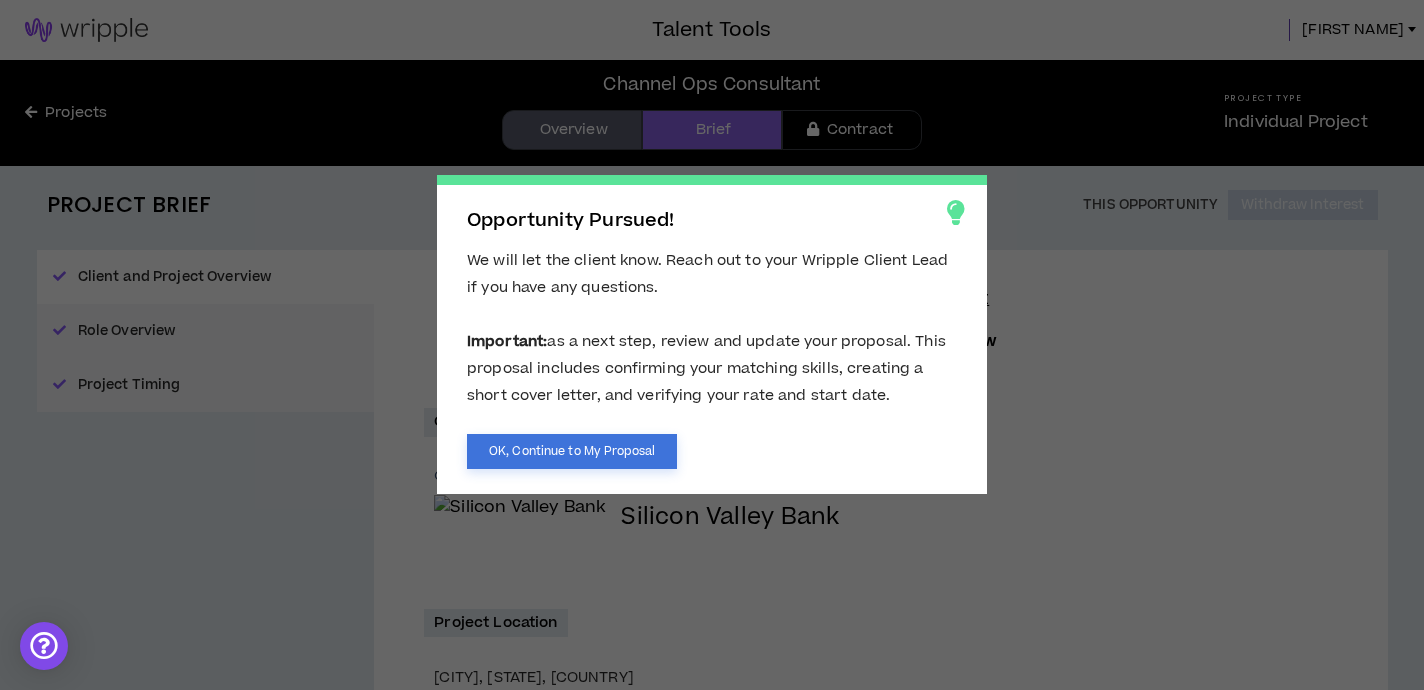 click on "OK, Continue to My Proposal" at bounding box center [572, 451] 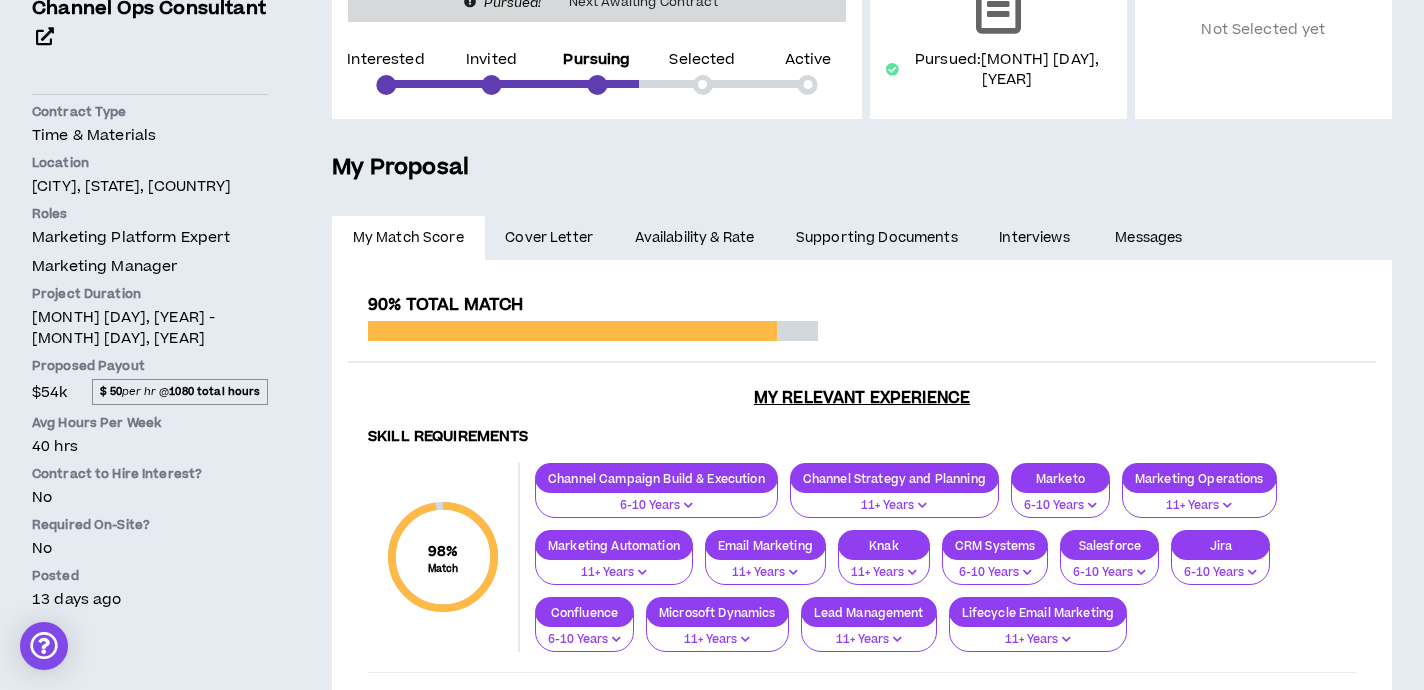 scroll, scrollTop: 335, scrollLeft: 0, axis: vertical 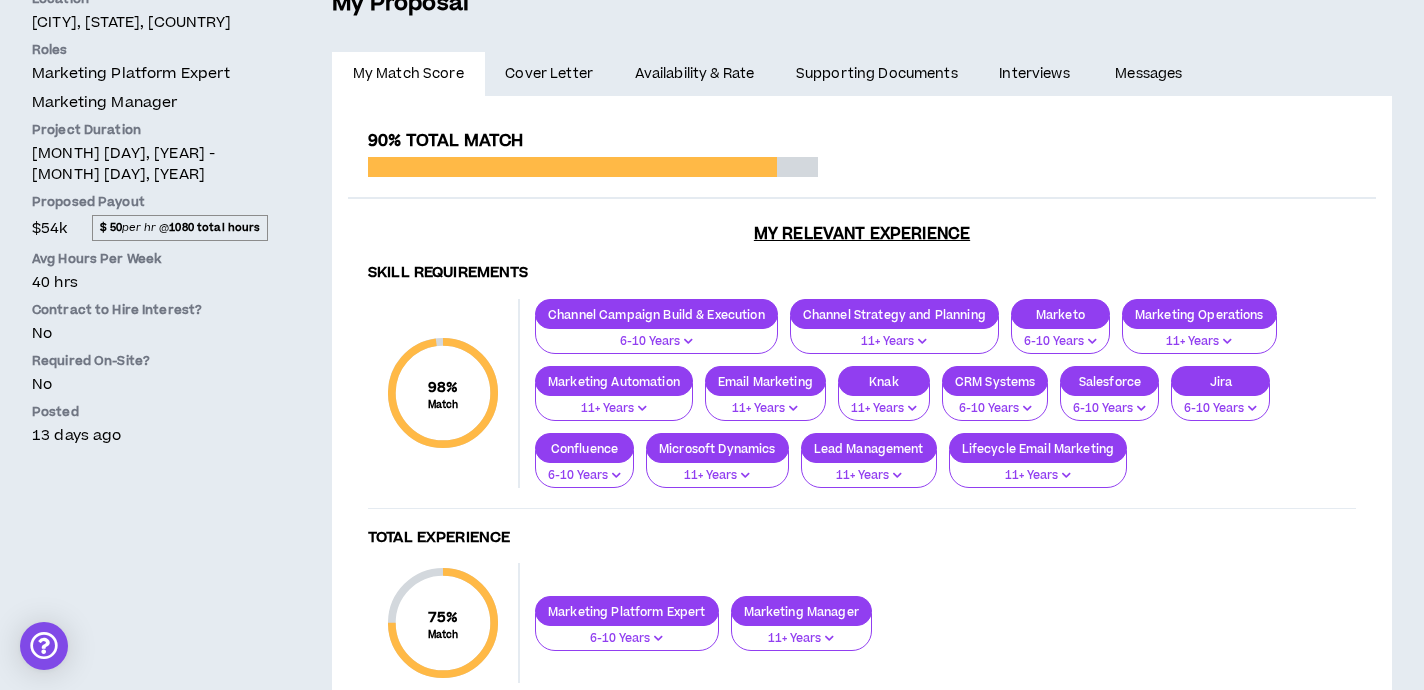 click on "Interviews" at bounding box center [1037, 74] 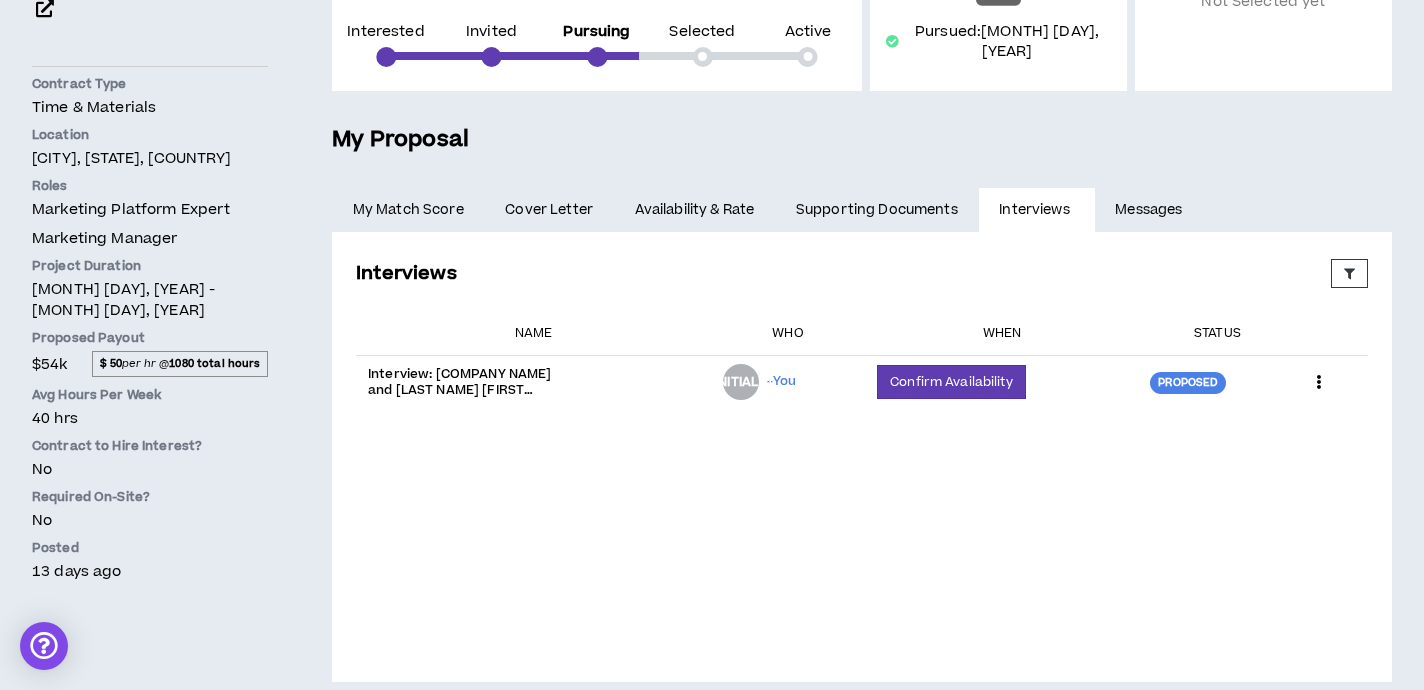 scroll, scrollTop: 341, scrollLeft: 0, axis: vertical 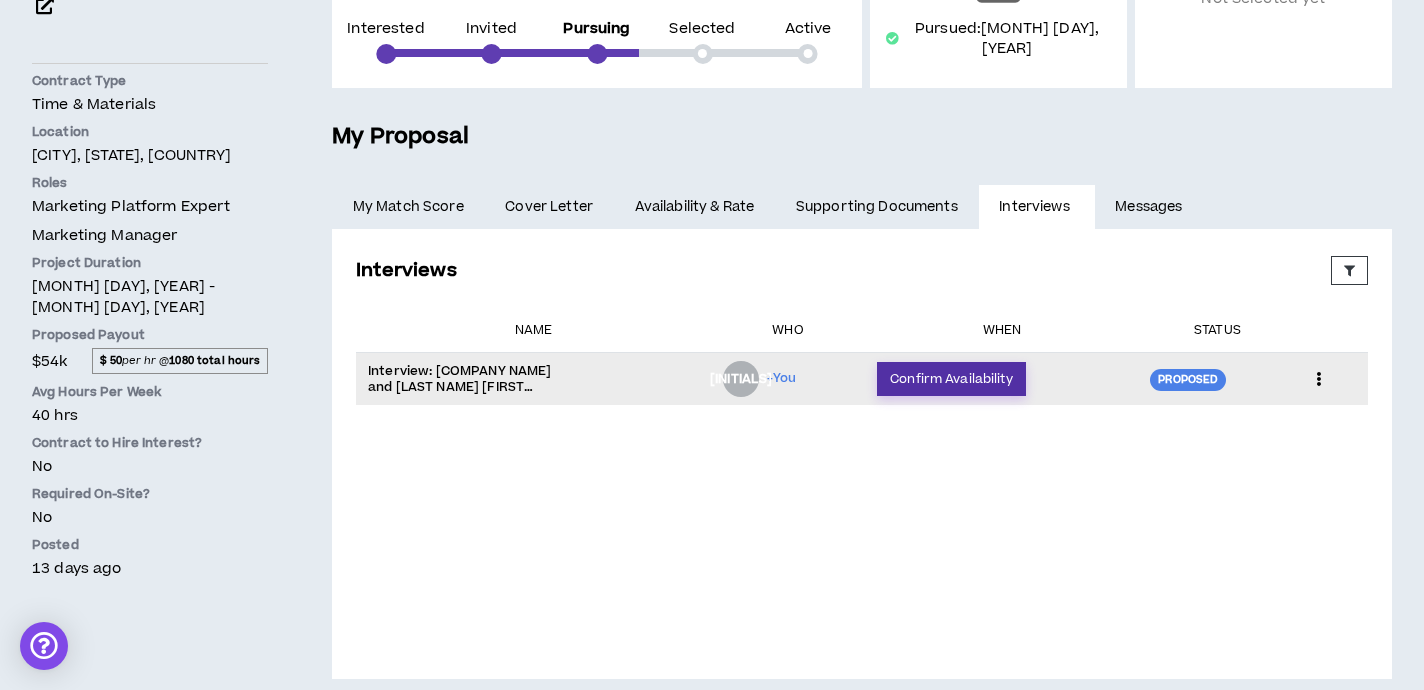 click on "Confirm Availability" at bounding box center (951, 379) 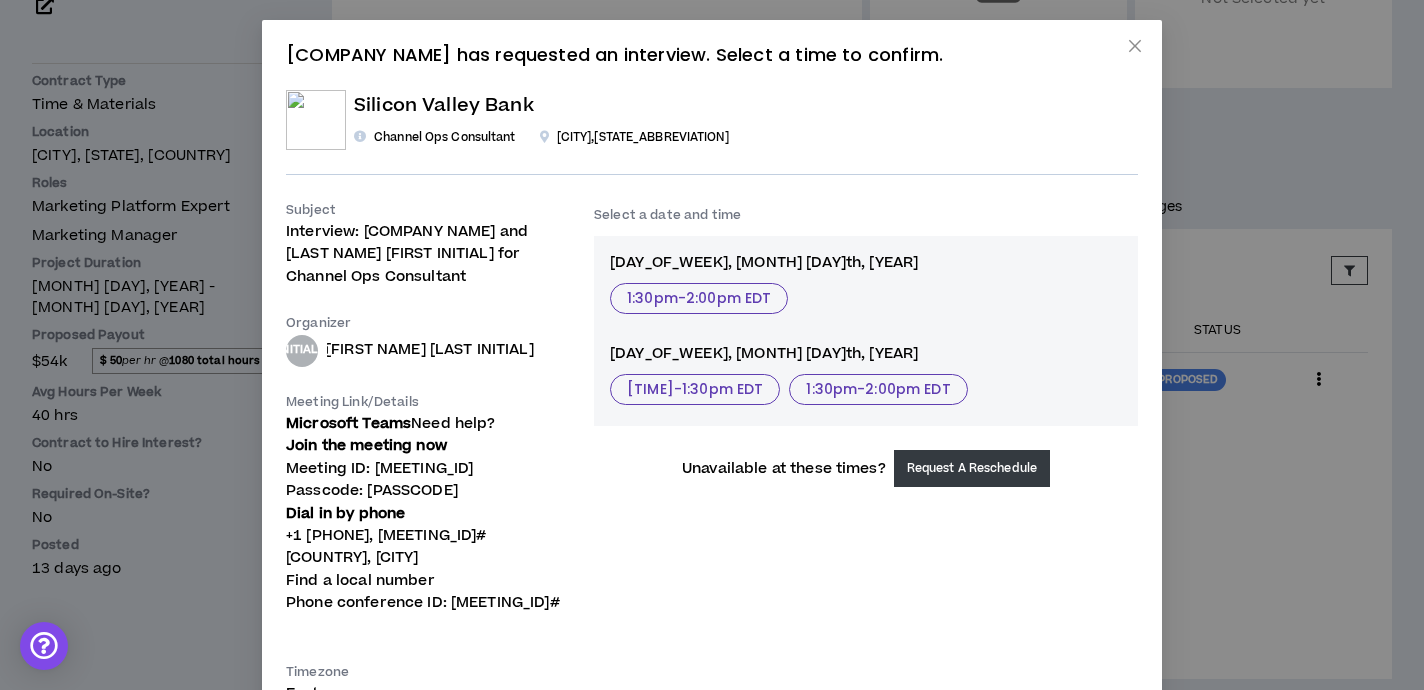 click on "Request A Reschedule" at bounding box center (972, 468) 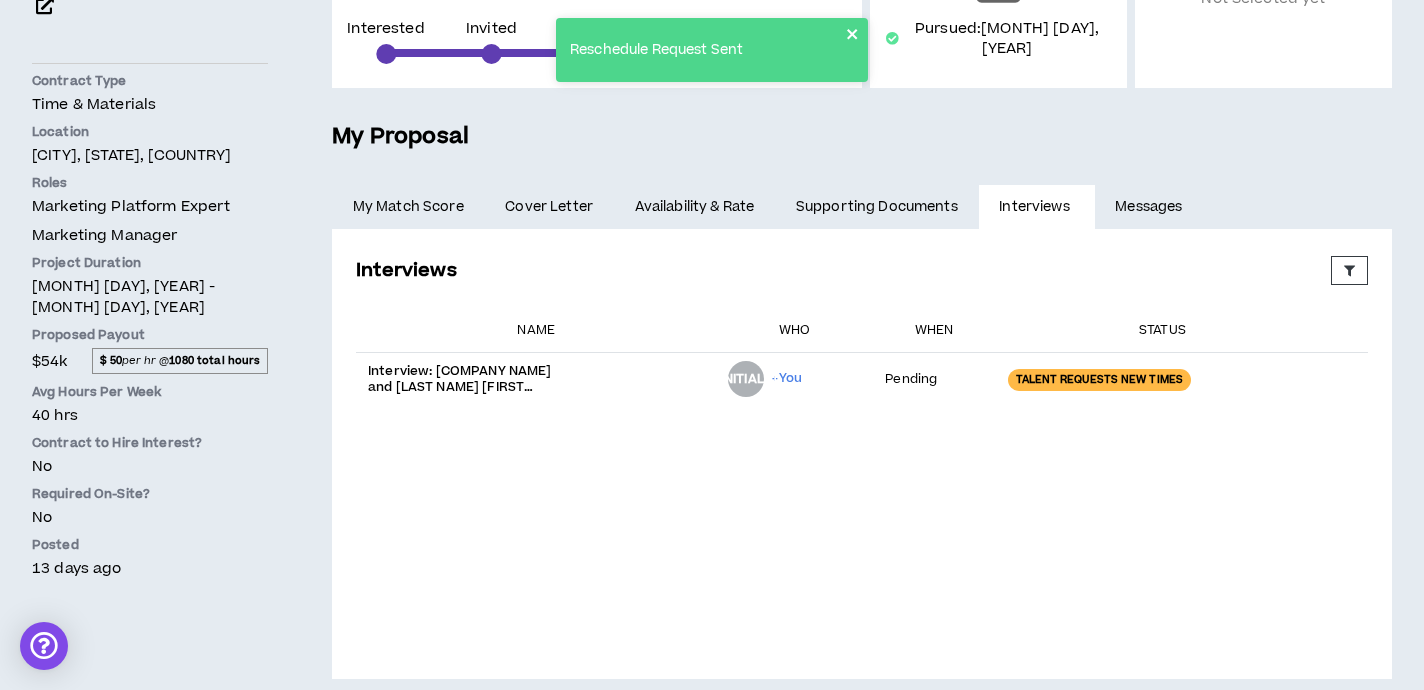 click 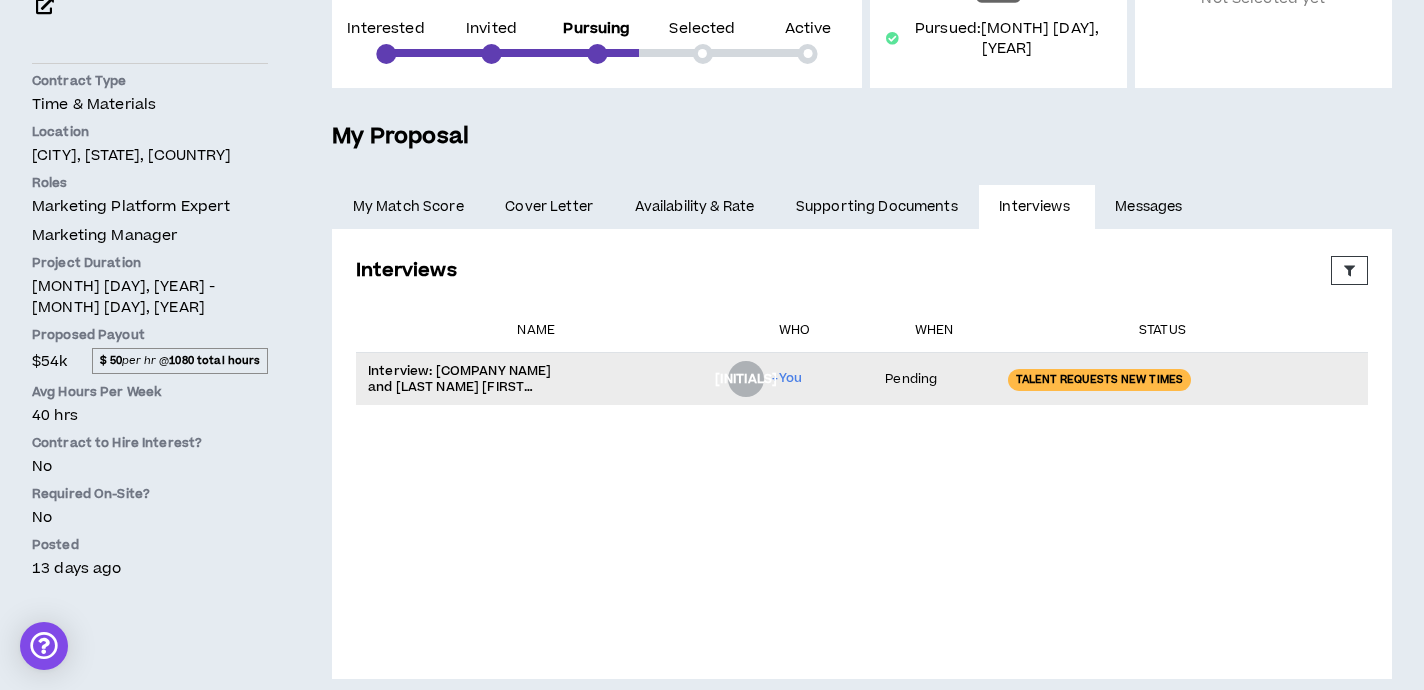 click on "+You" at bounding box center (786, 378) 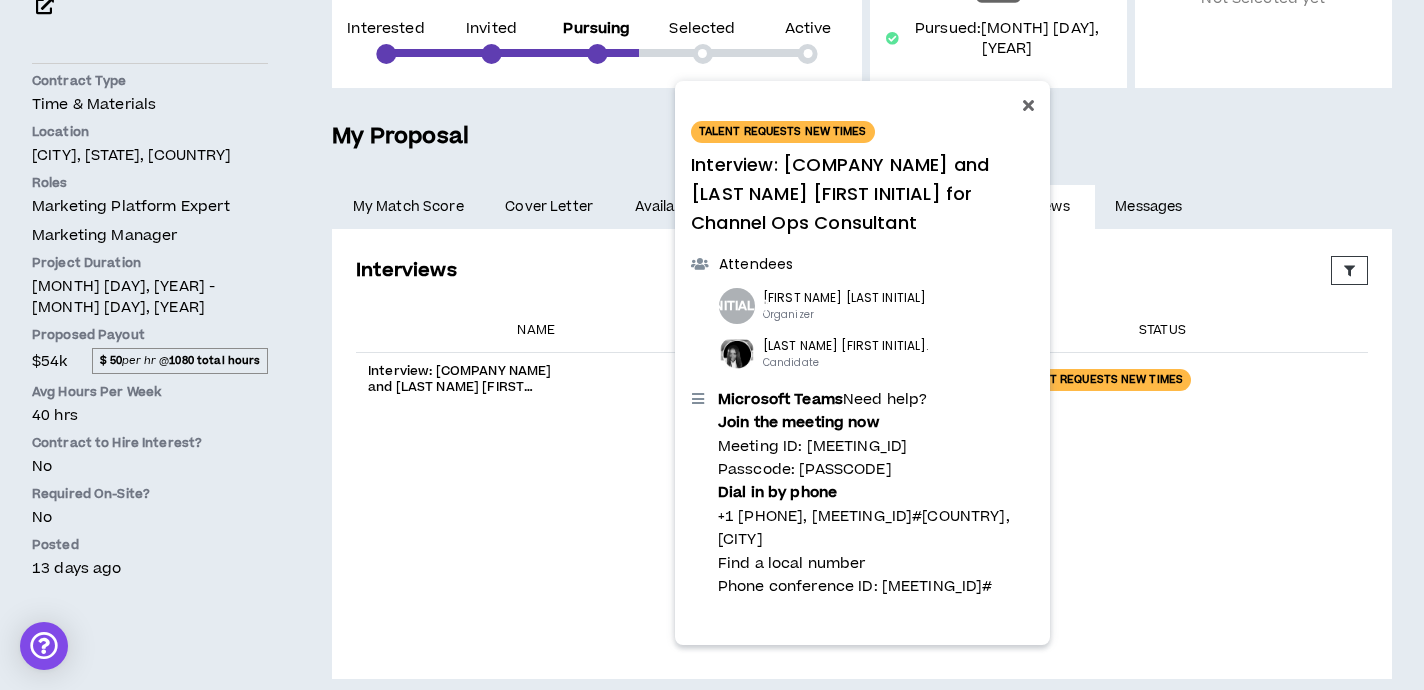 click at bounding box center (1027, 105) 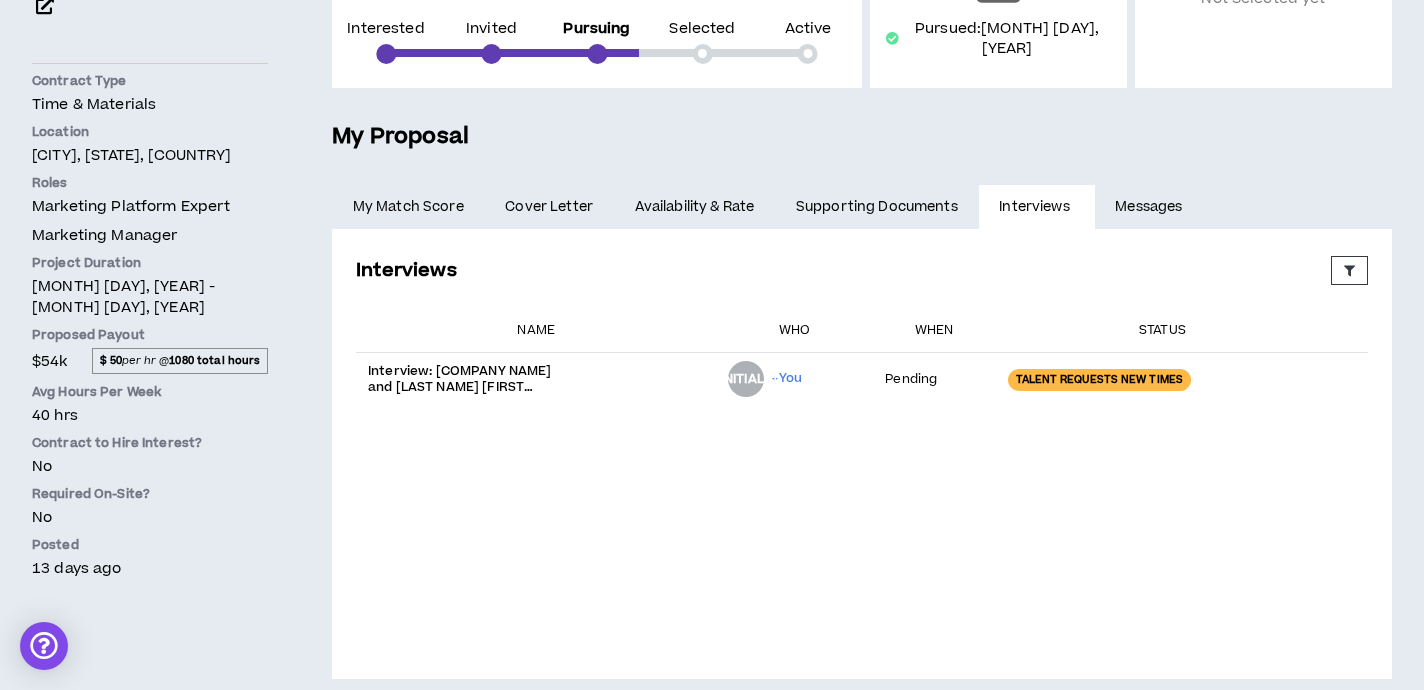 click on "Messages" at bounding box center (1151, 207) 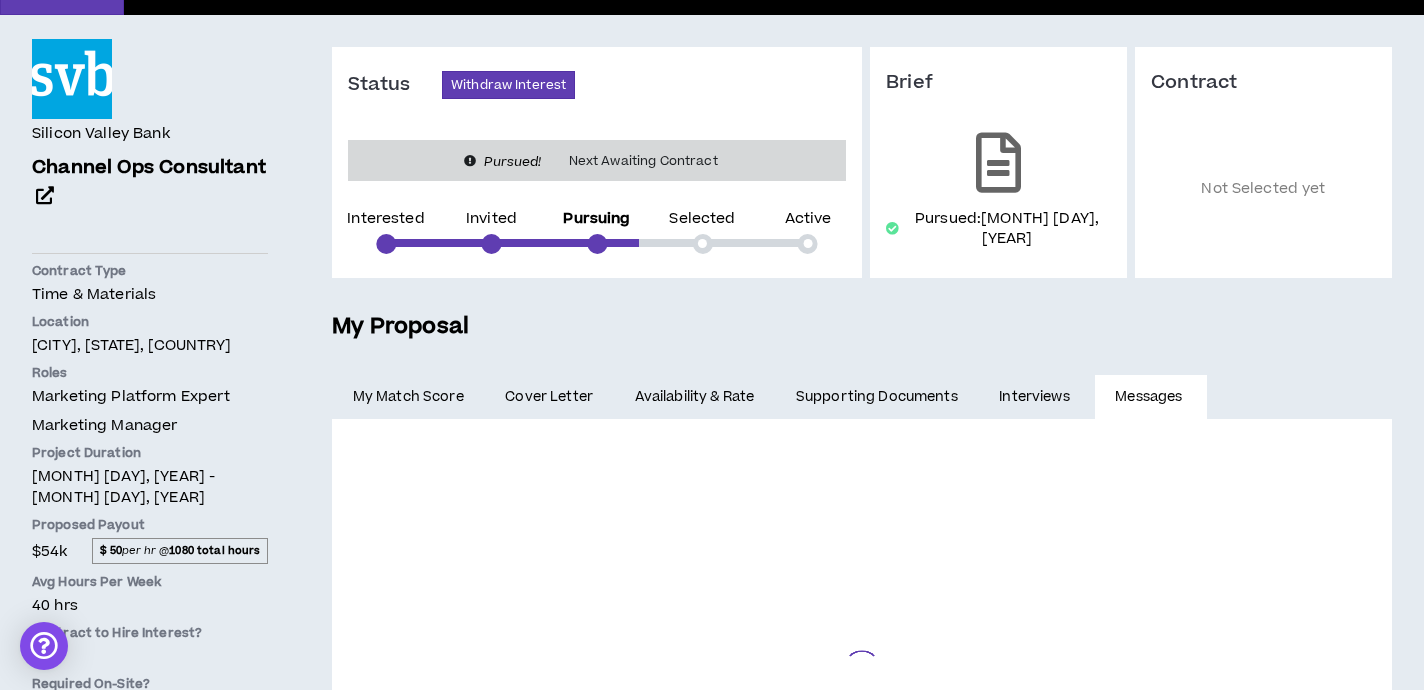 scroll, scrollTop: 38, scrollLeft: 0, axis: vertical 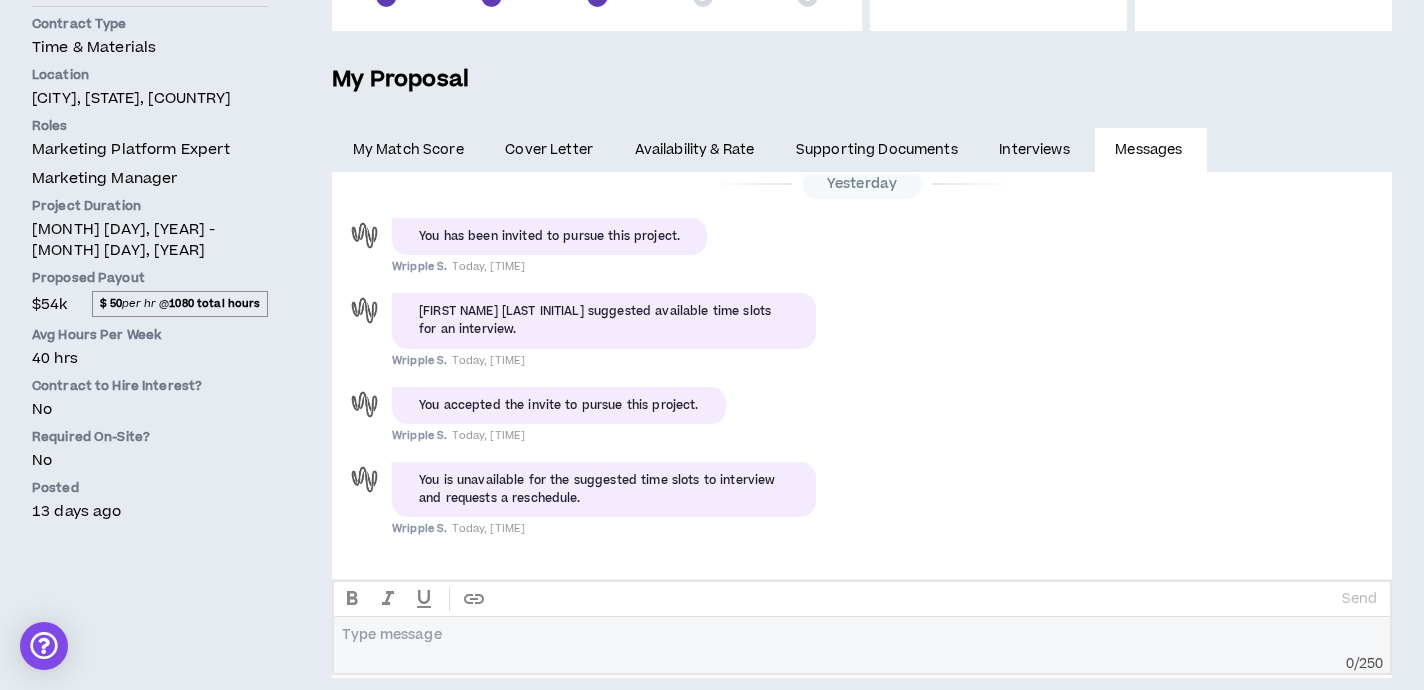 click on "Supporting Documents" at bounding box center (876, 150) 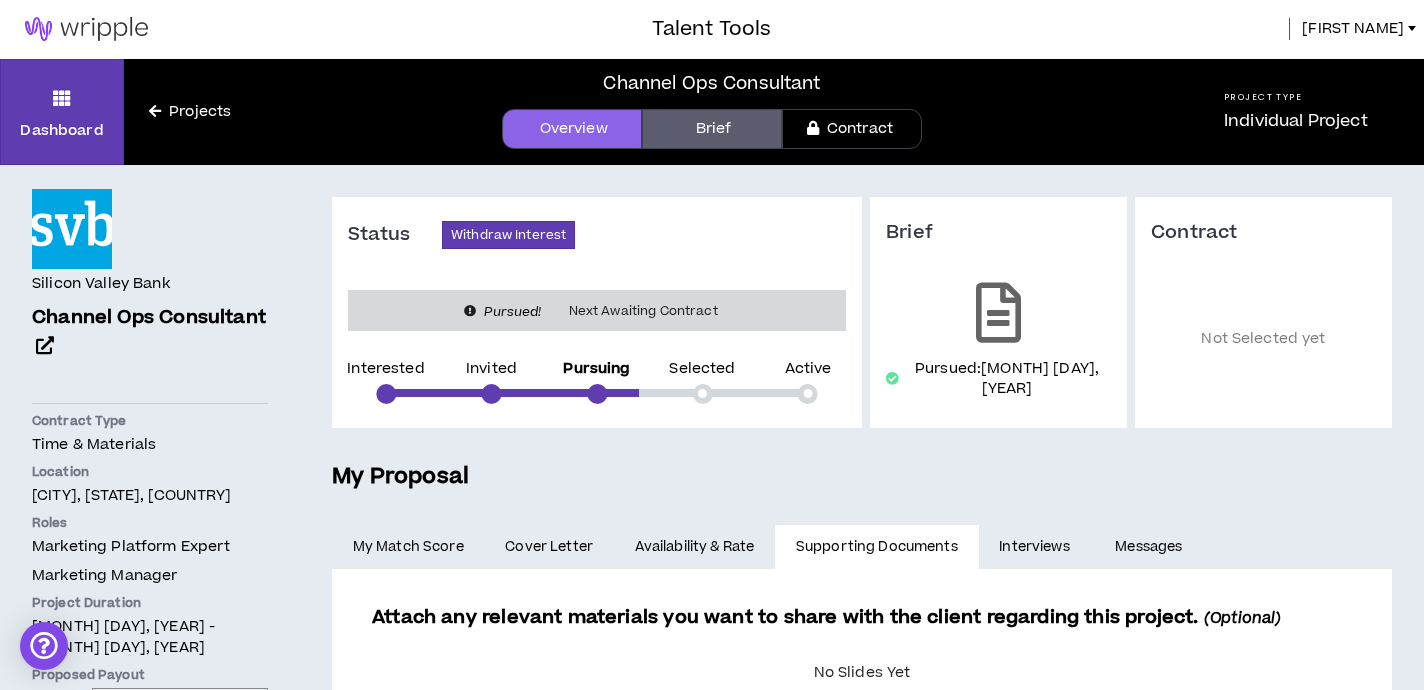 scroll, scrollTop: 0, scrollLeft: 0, axis: both 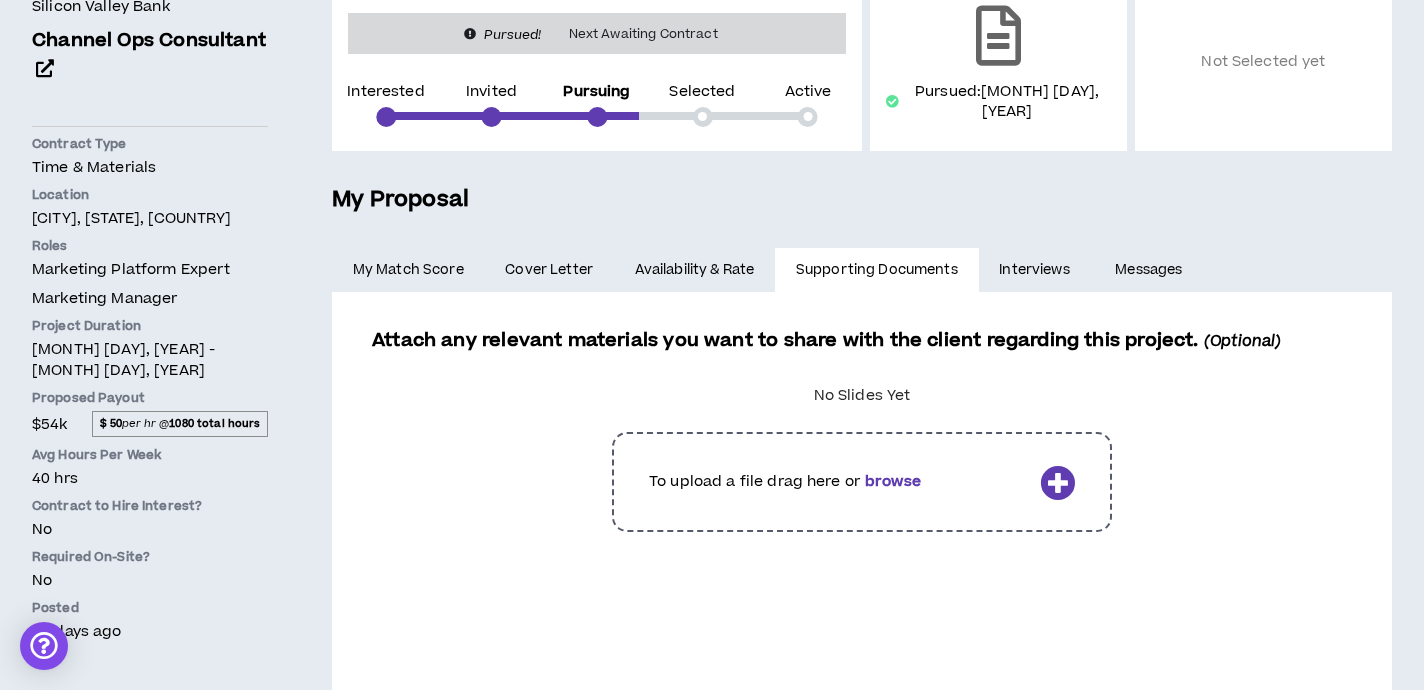 click on "Interviews" at bounding box center [1037, 270] 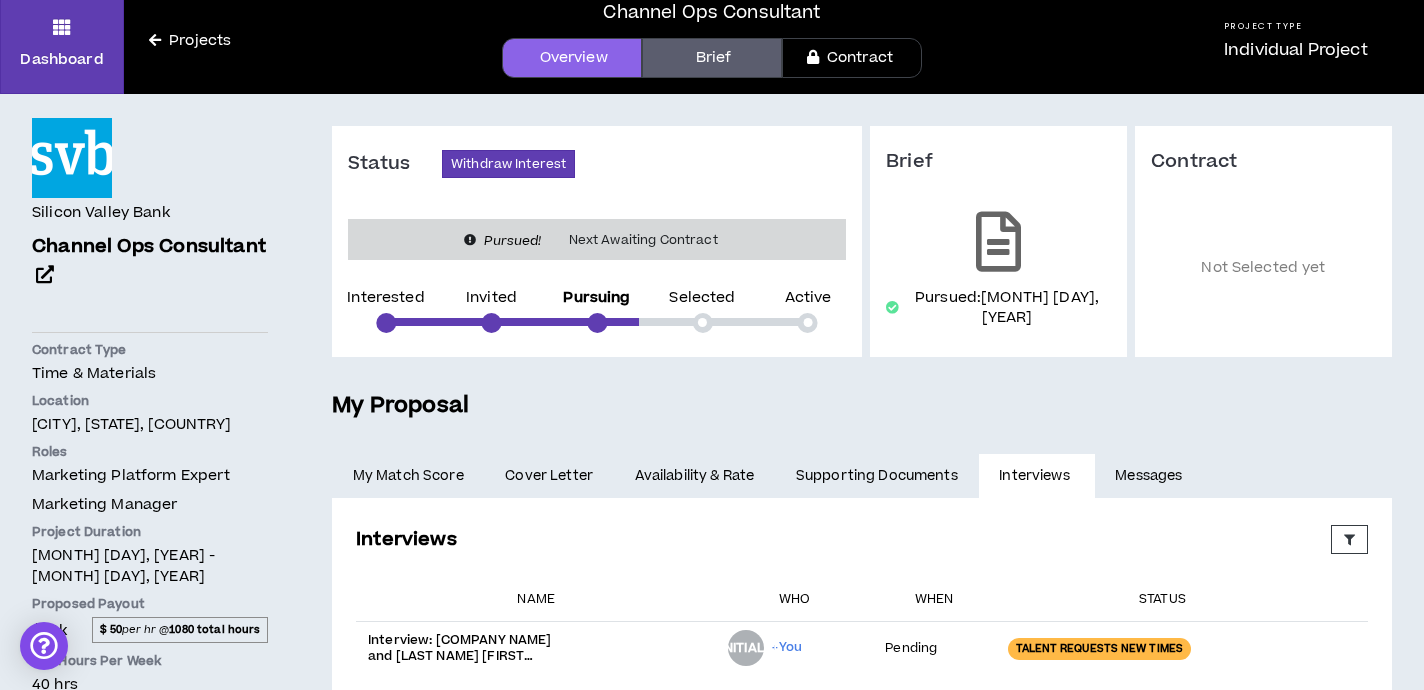 scroll, scrollTop: 341, scrollLeft: 0, axis: vertical 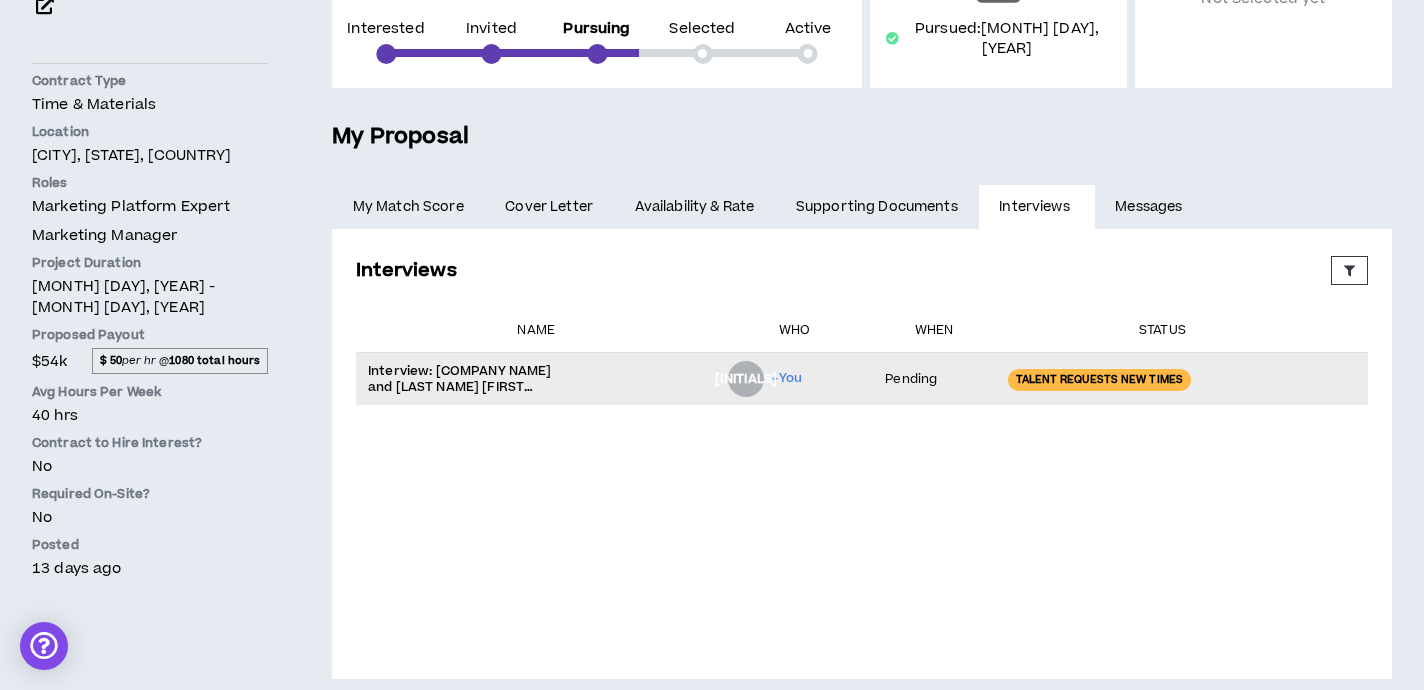 click on "Interview: [COMPANY NAME] and [LAST NAME] [FIRST INITIAL] for Channel Ops Consultant" at bounding box center [536, 379] 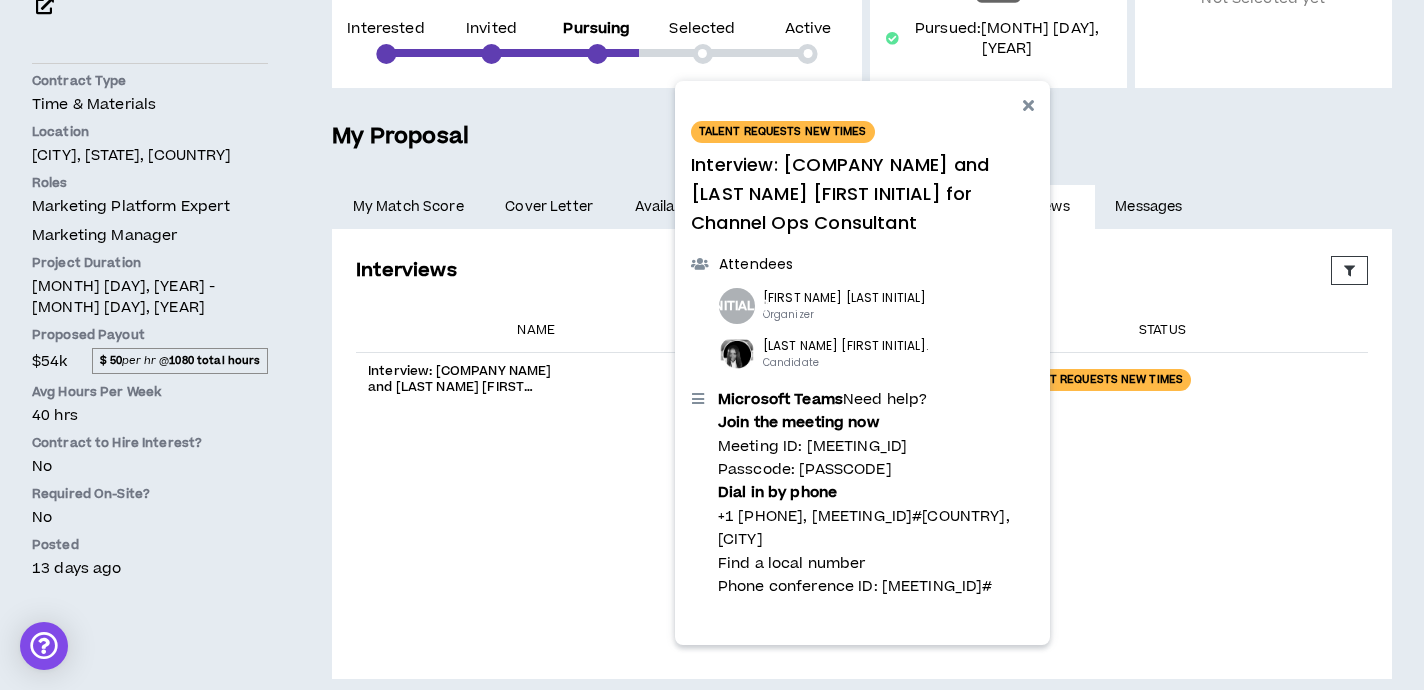click on "Interviews Proposed Upcoming Completed Rejected Requested Reschedule Canceled Expired Name Who When Status Interview: [COMPANY NAME] and [LAST NAME] [FIRST INITIAL] for Channel Ops Consultant [INITIALS] +You Pending Talent Requests New Times" at bounding box center [862, 454] 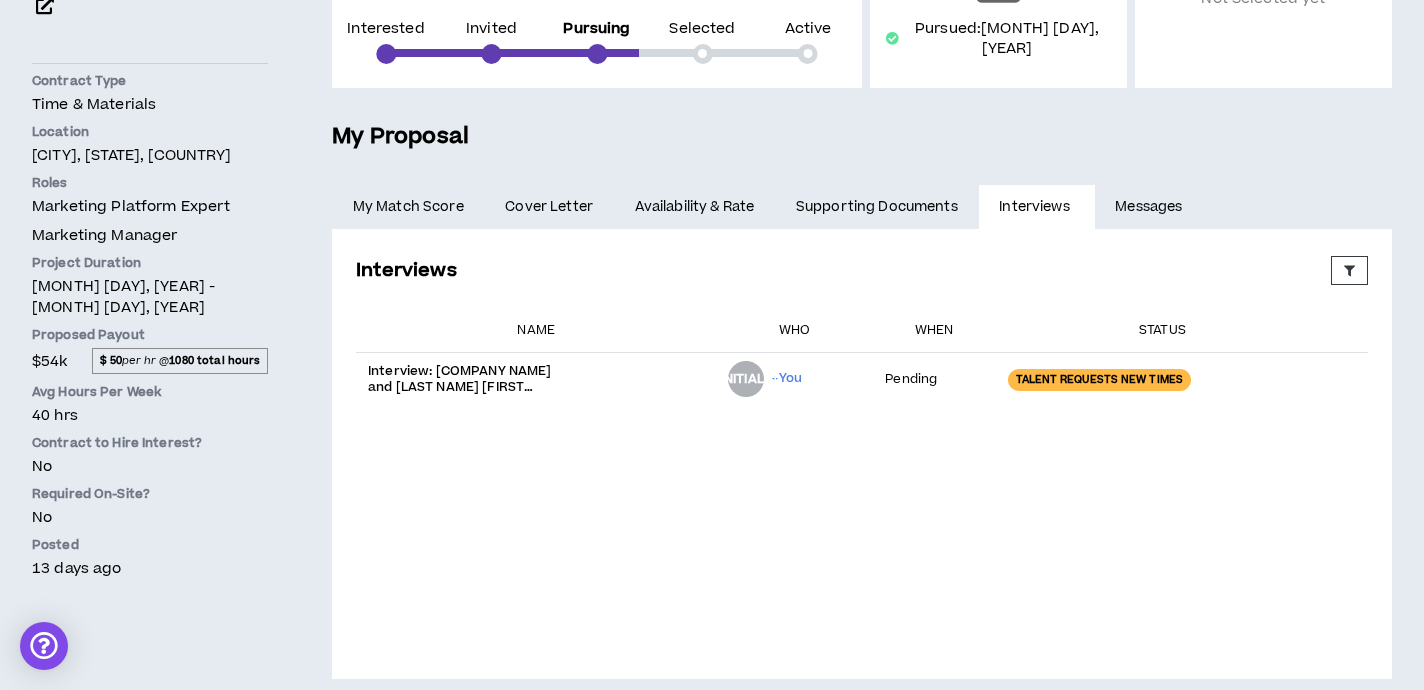 click on "Messages" at bounding box center [1151, 207] 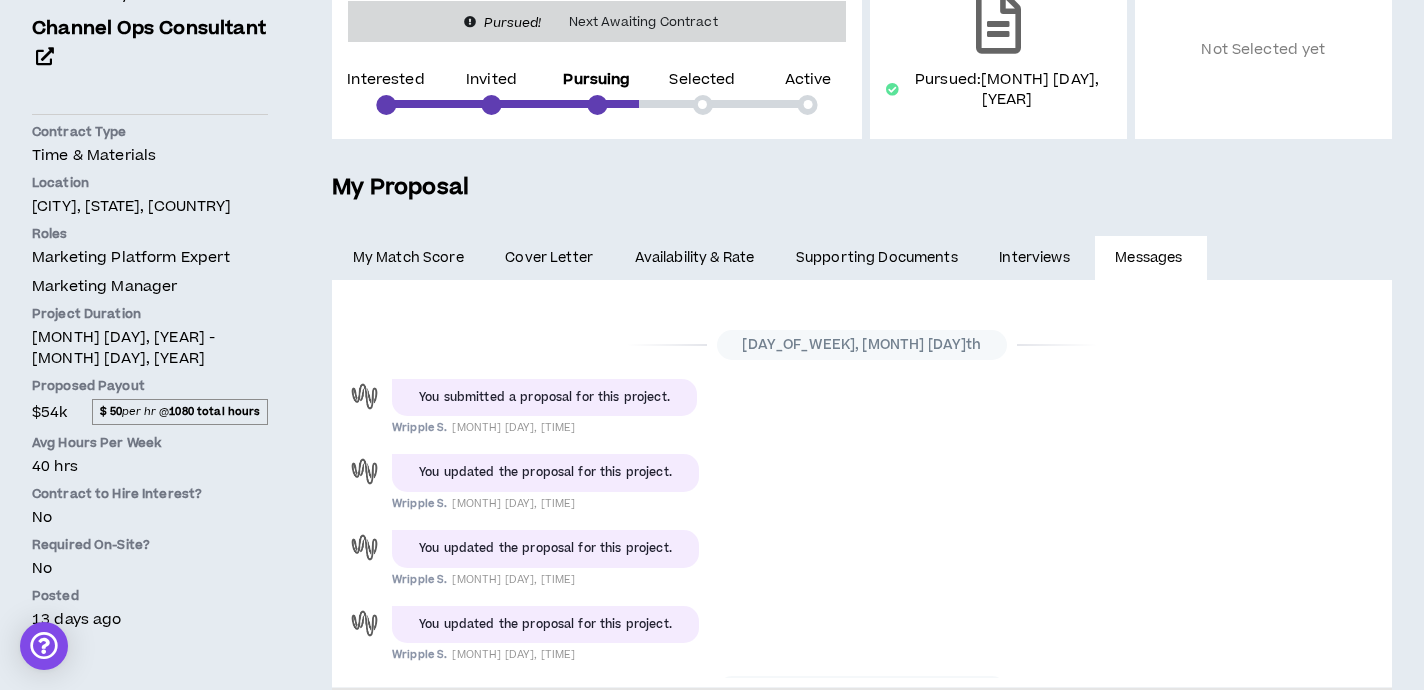 scroll, scrollTop: 150, scrollLeft: 0, axis: vertical 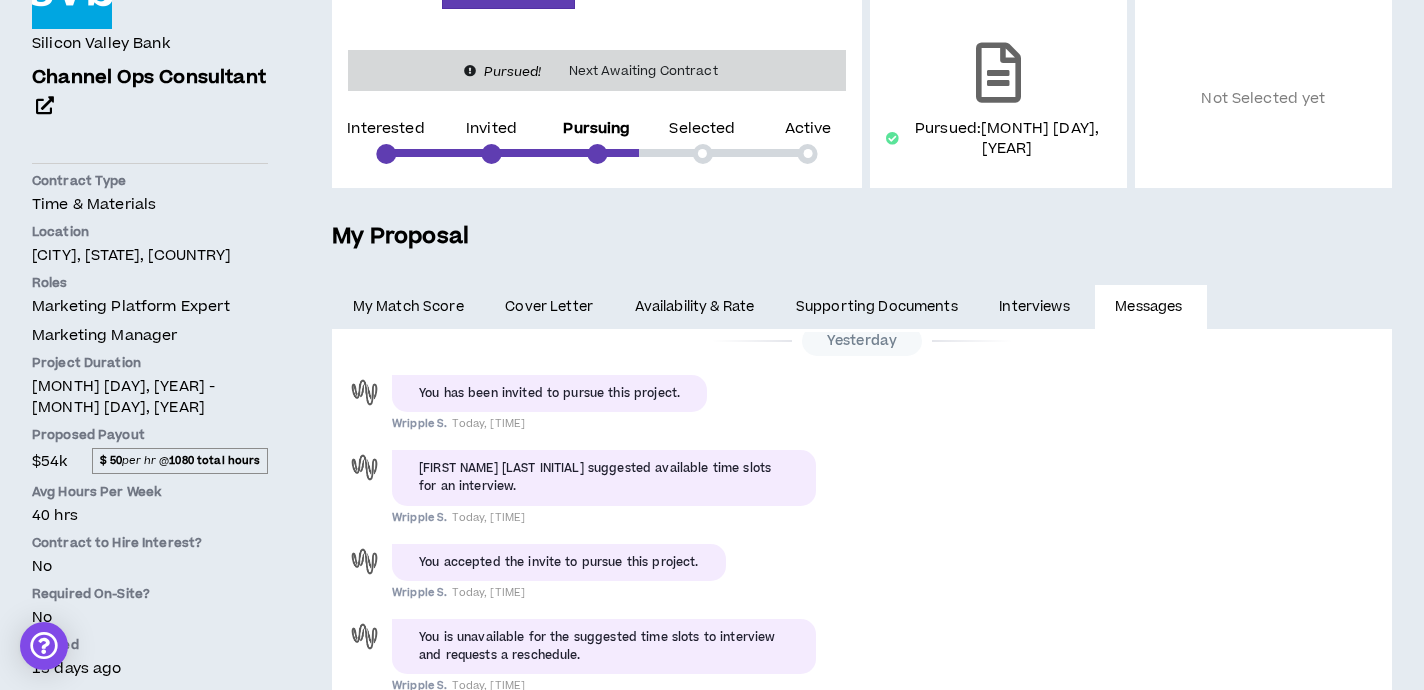click on "Availability & Rate" at bounding box center [694, 307] 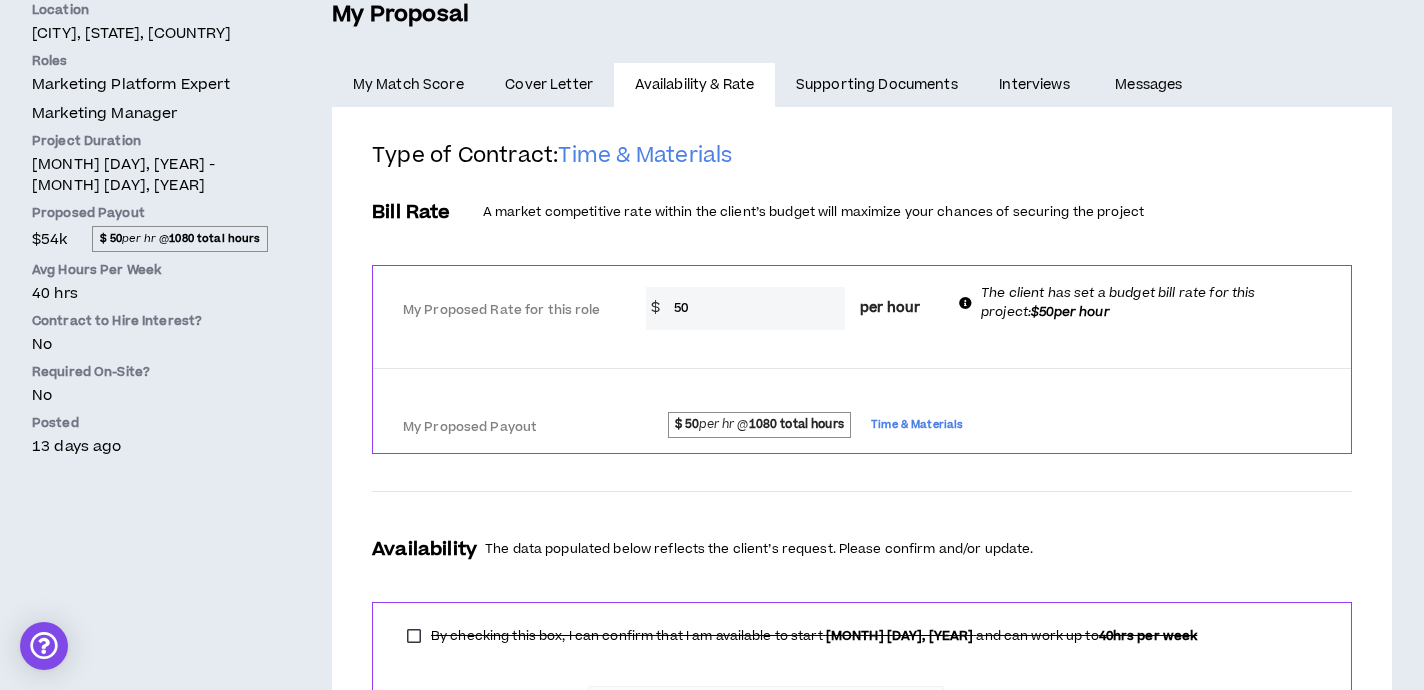 scroll, scrollTop: 467, scrollLeft: 0, axis: vertical 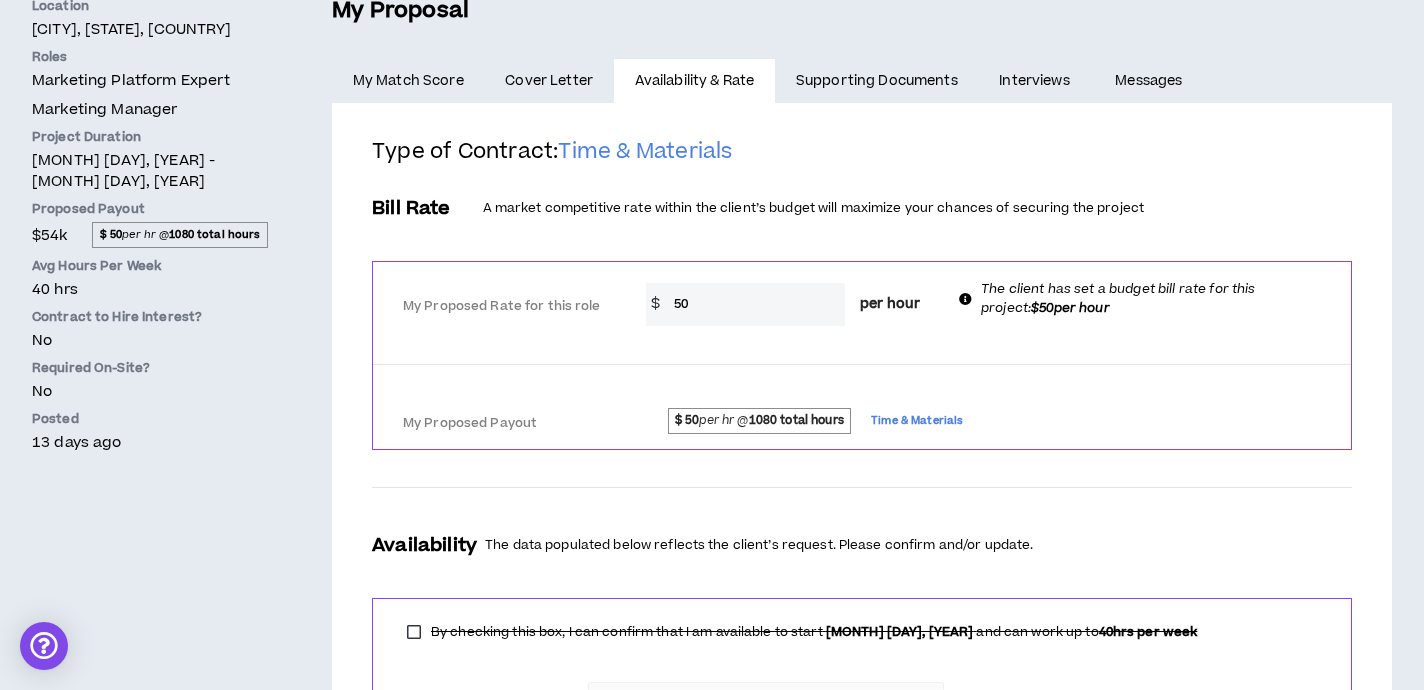 click on "My Match Score" at bounding box center (408, 81) 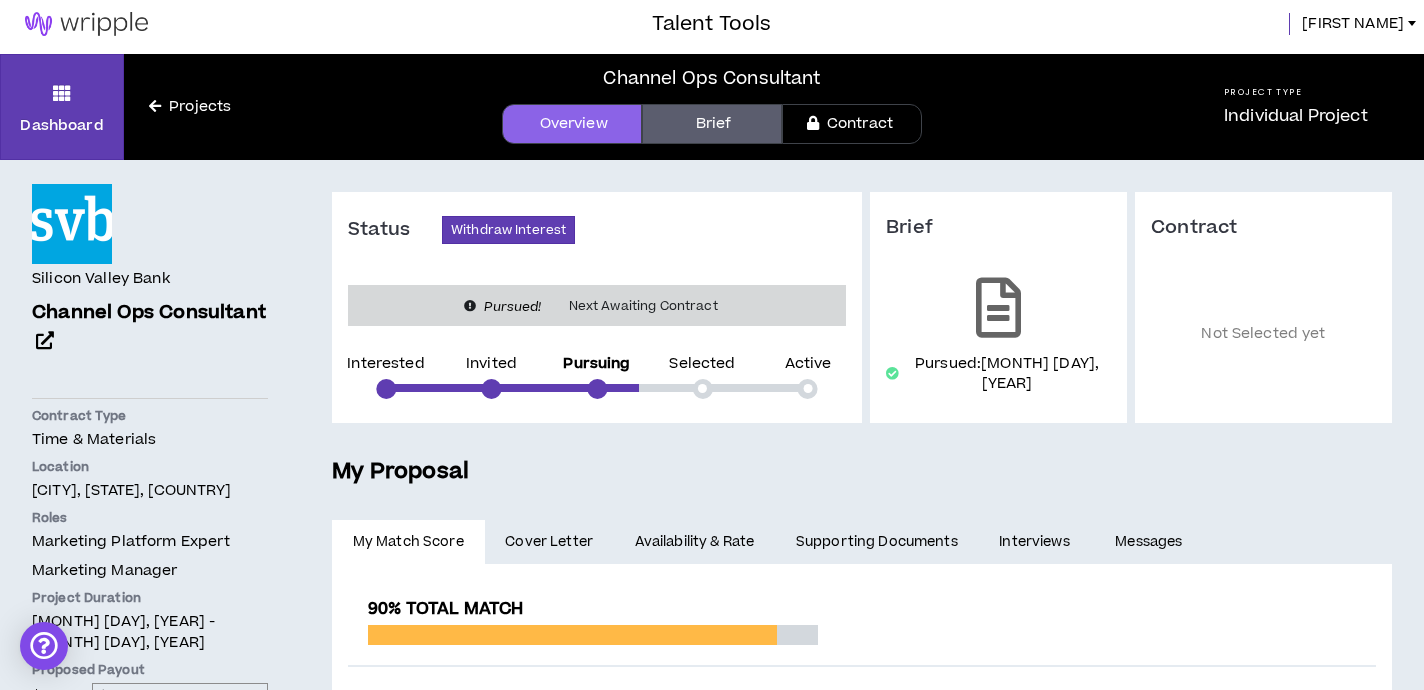scroll, scrollTop: 0, scrollLeft: 0, axis: both 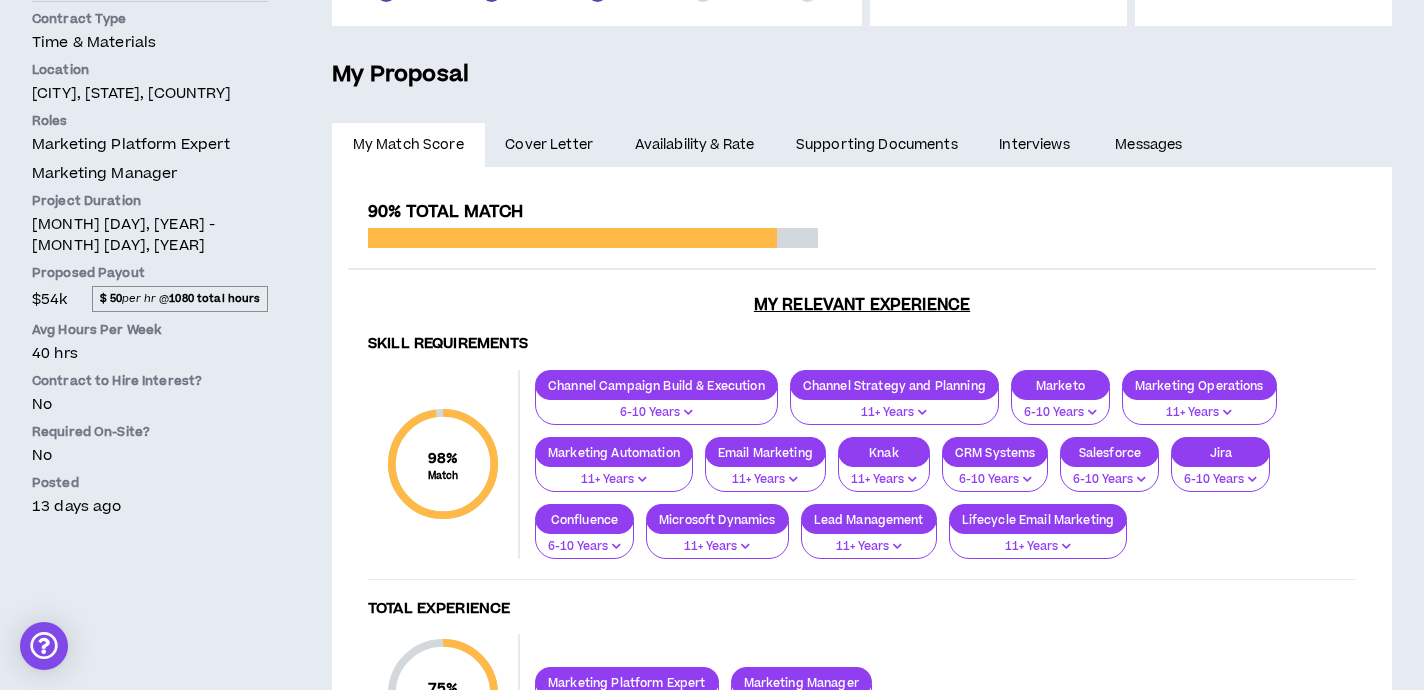 click on "Messages" at bounding box center [1151, 145] 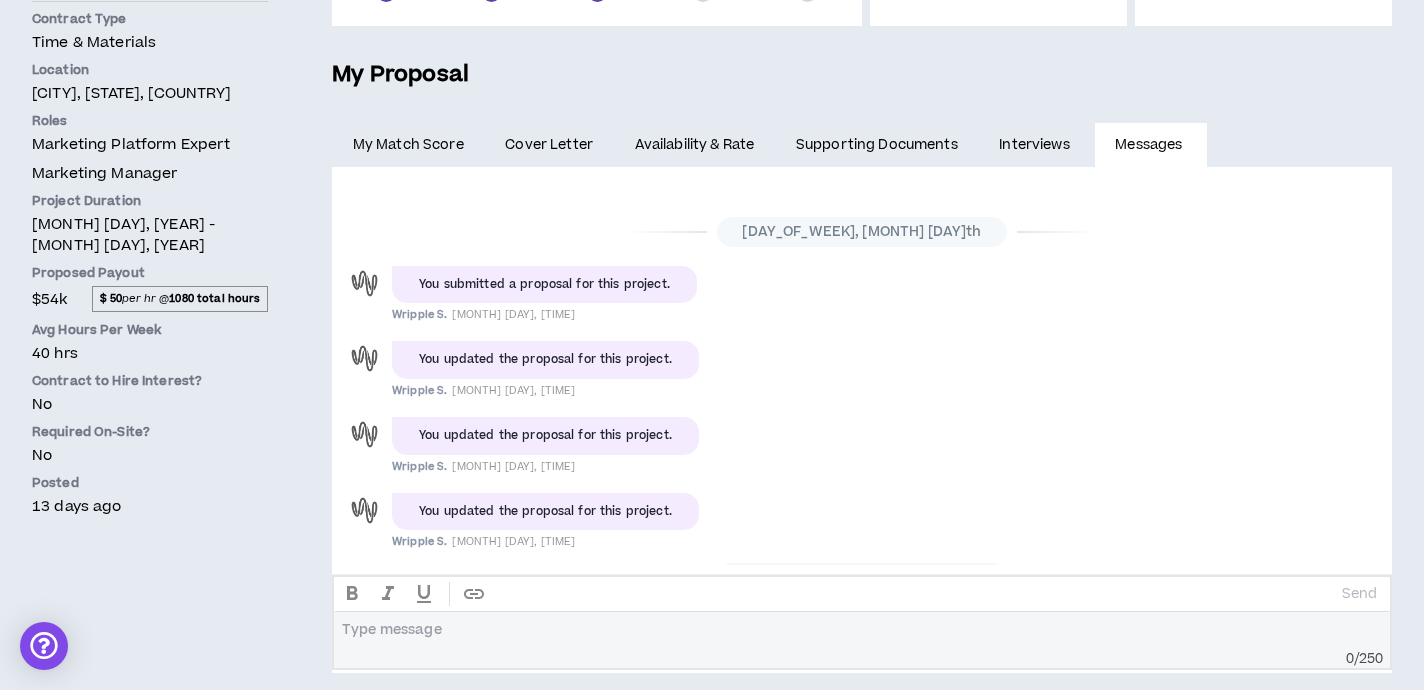 scroll, scrollTop: 361, scrollLeft: 0, axis: vertical 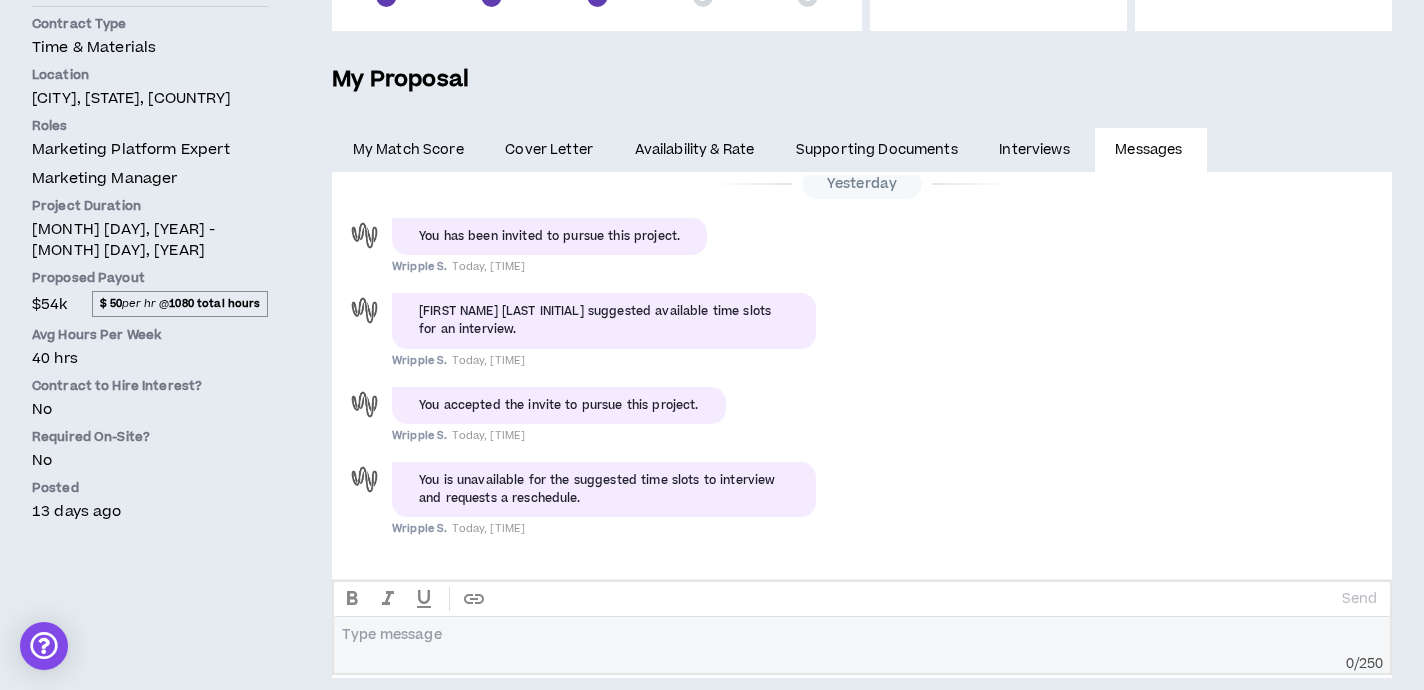 click at bounding box center [862, 635] 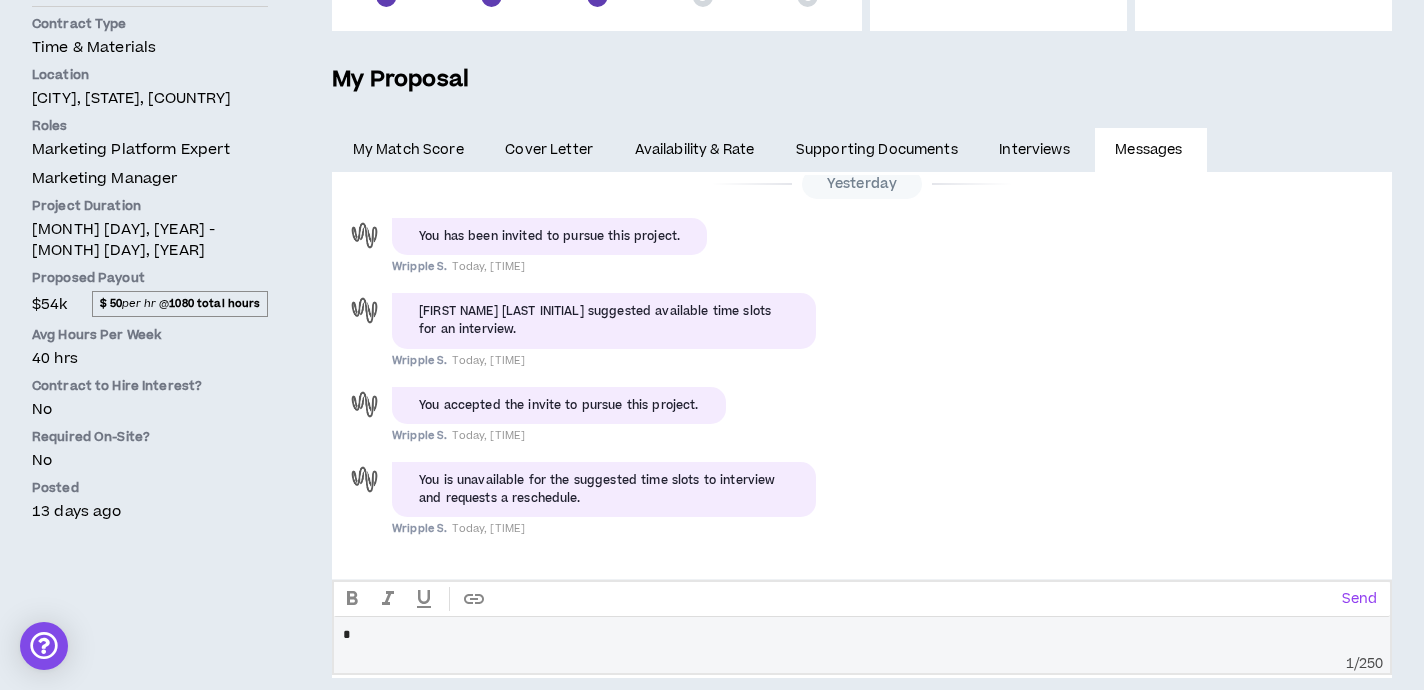 type 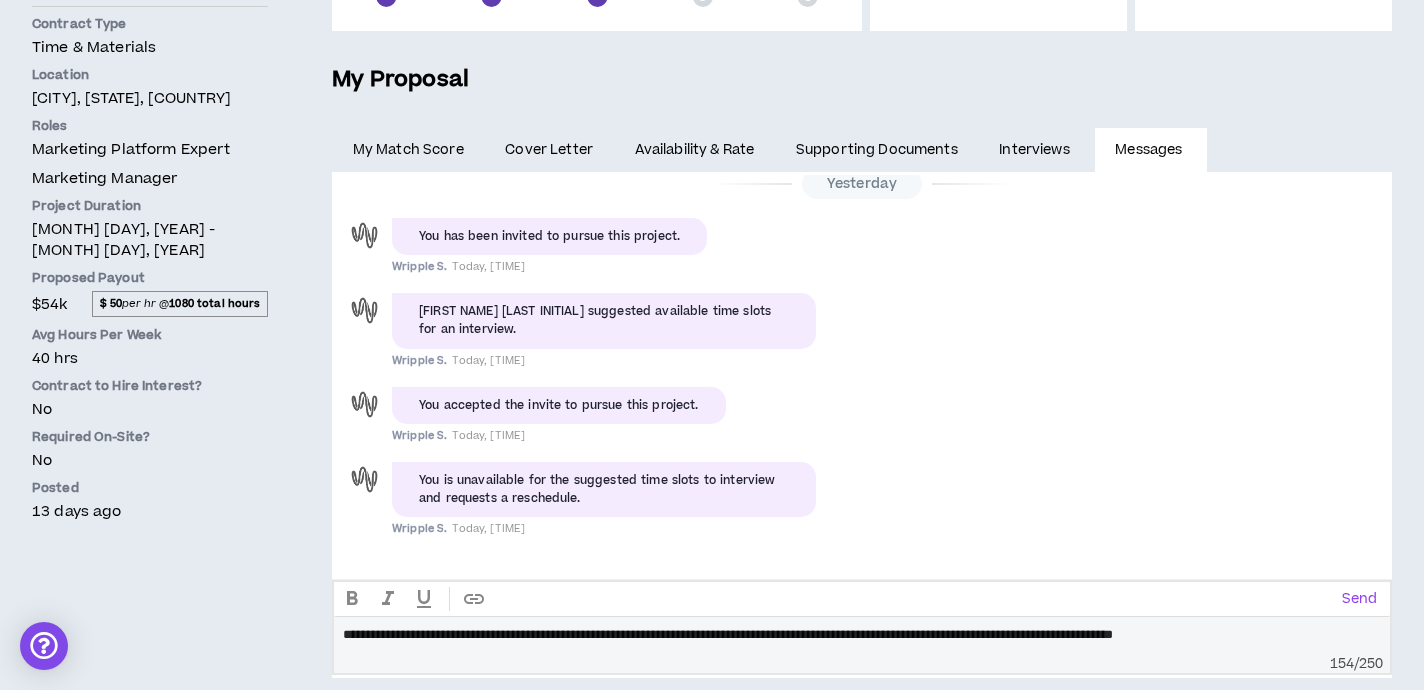 scroll, scrollTop: 0, scrollLeft: 0, axis: both 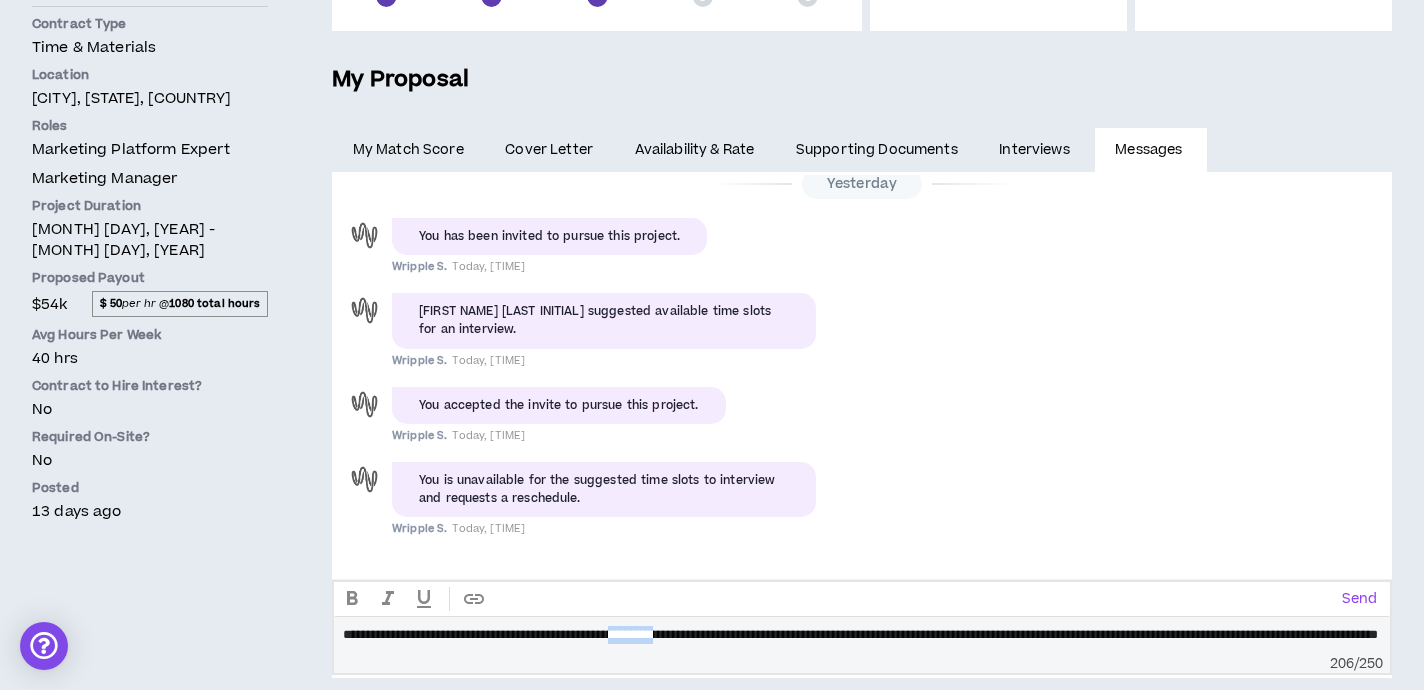 drag, startPoint x: 741, startPoint y: 615, endPoint x: 716, endPoint y: 619, distance: 25.317978 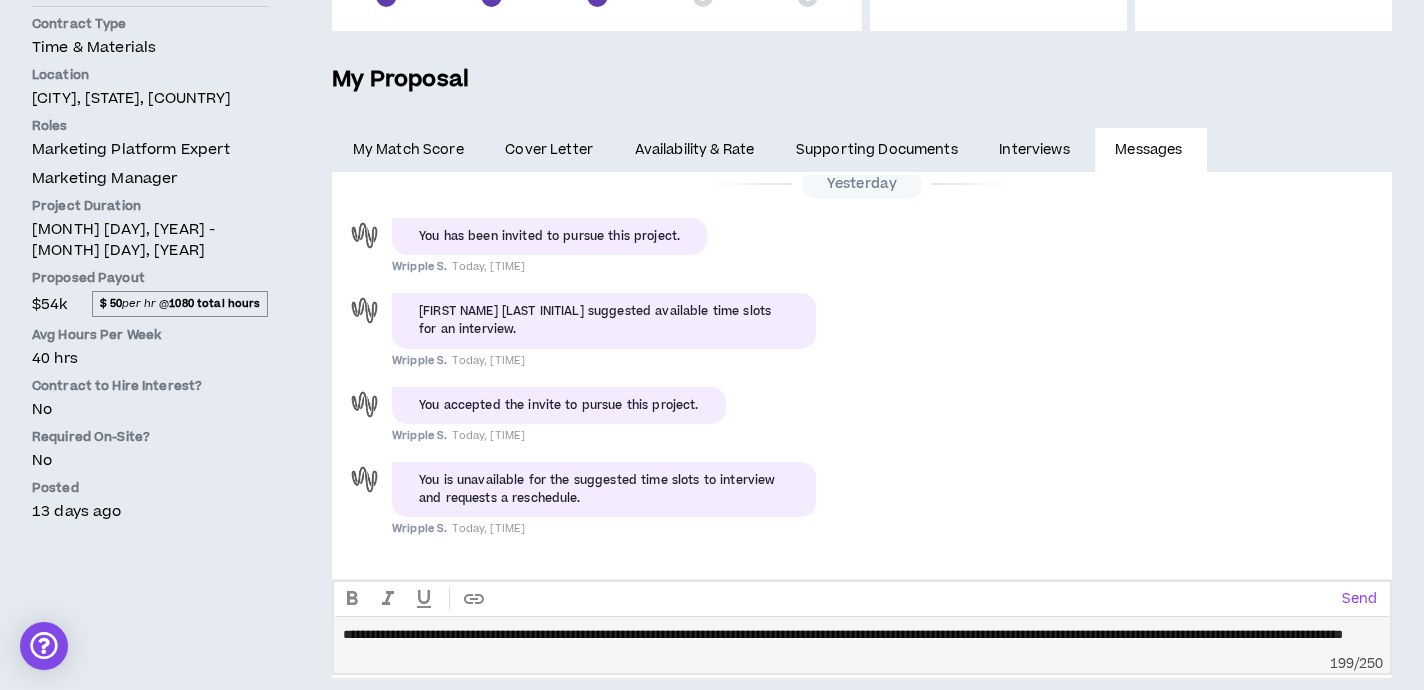 scroll, scrollTop: 0, scrollLeft: 0, axis: both 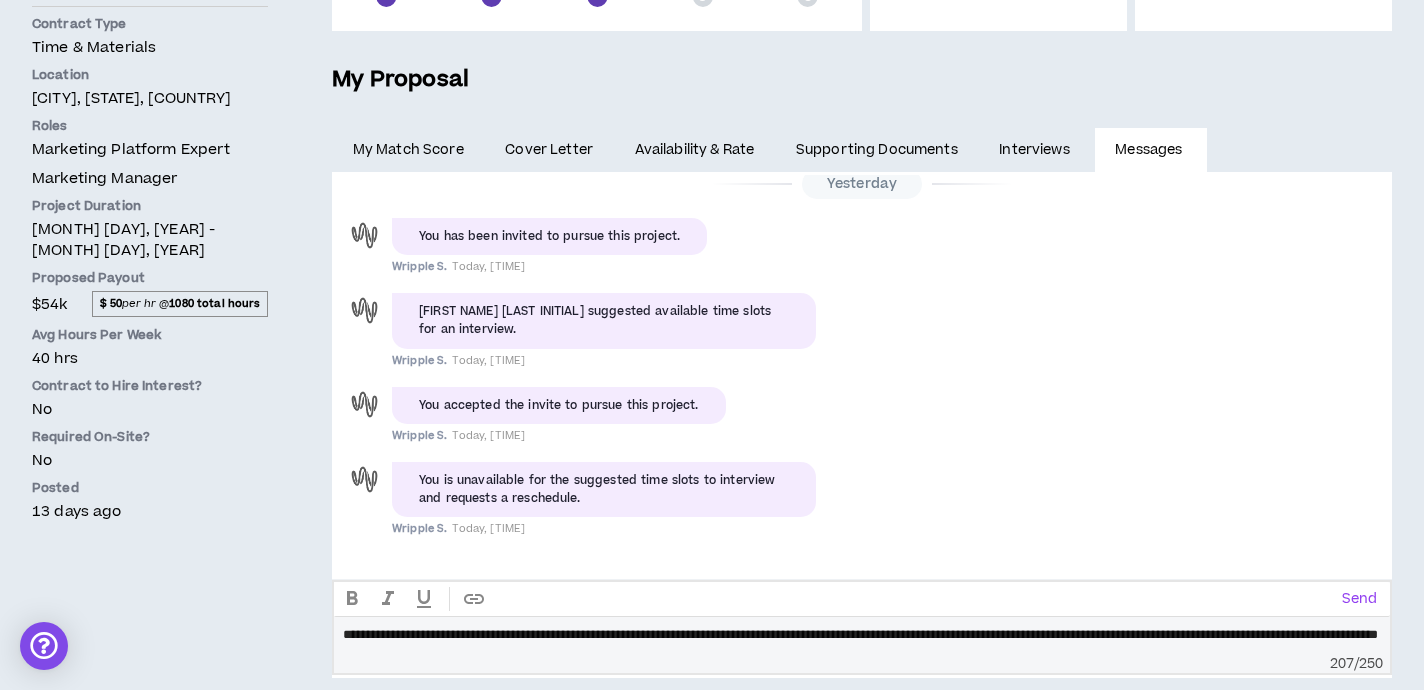 click on "**********" at bounding box center (860, 634) 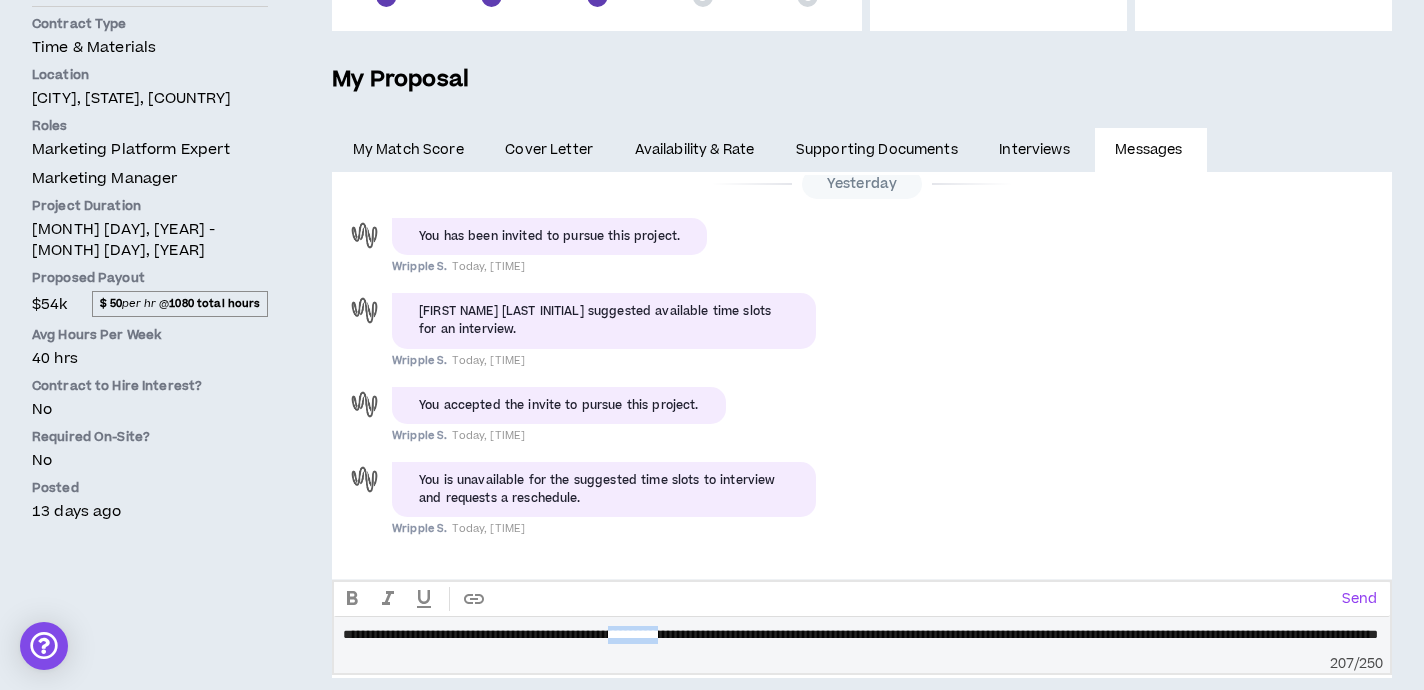 click on "**********" at bounding box center [860, 634] 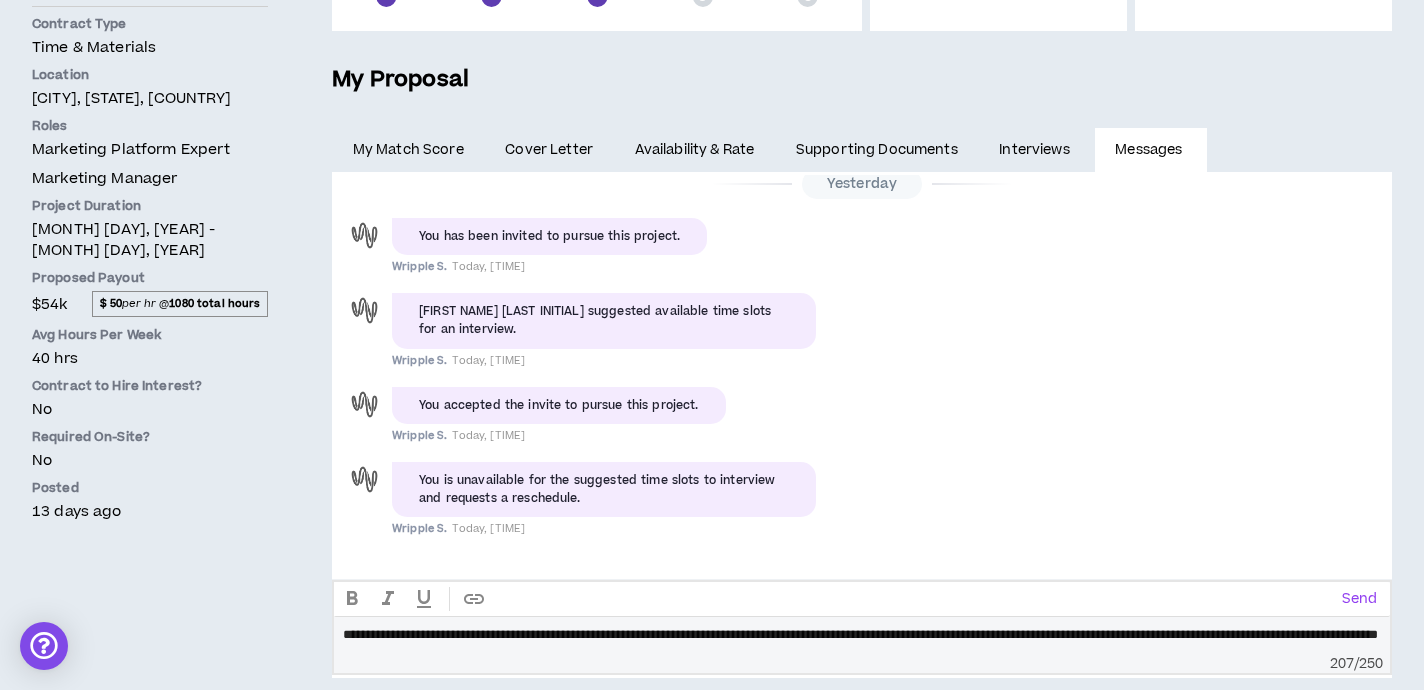 click on "**********" at bounding box center (862, 635) 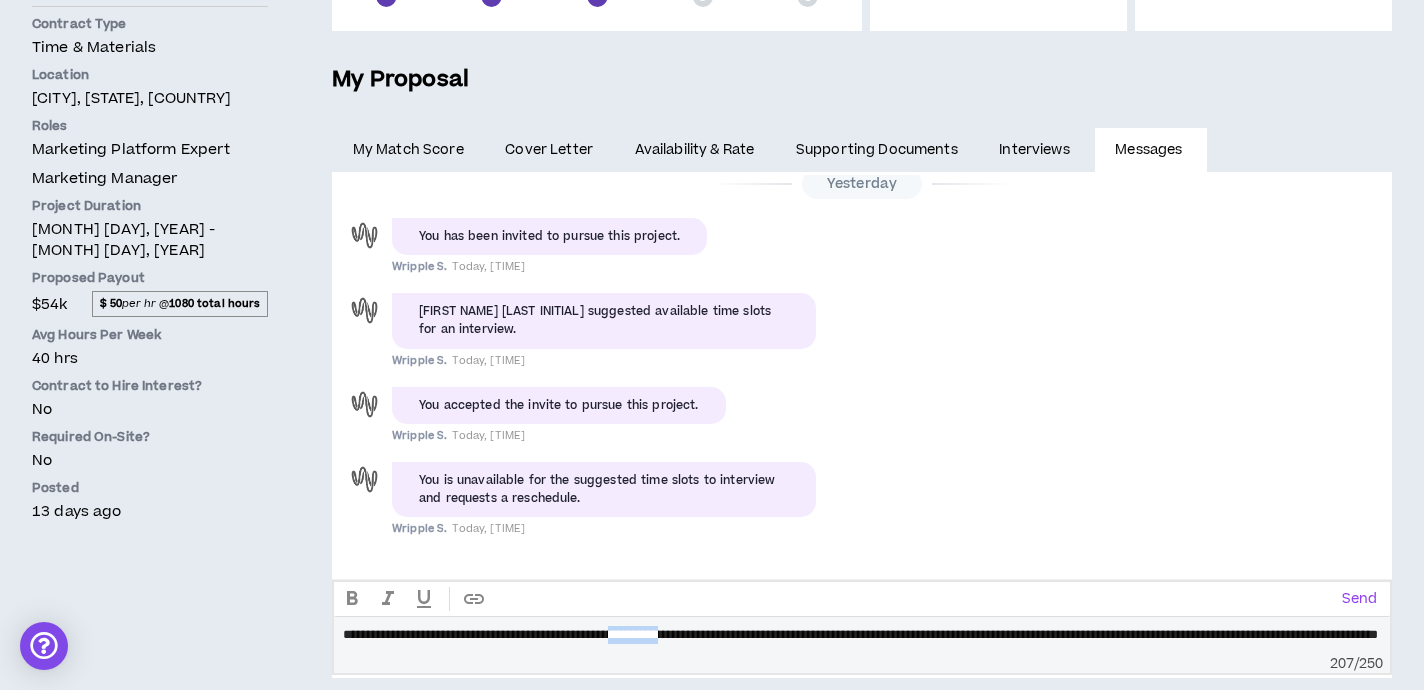 drag, startPoint x: 762, startPoint y: 618, endPoint x: 697, endPoint y: 617, distance: 65.00769 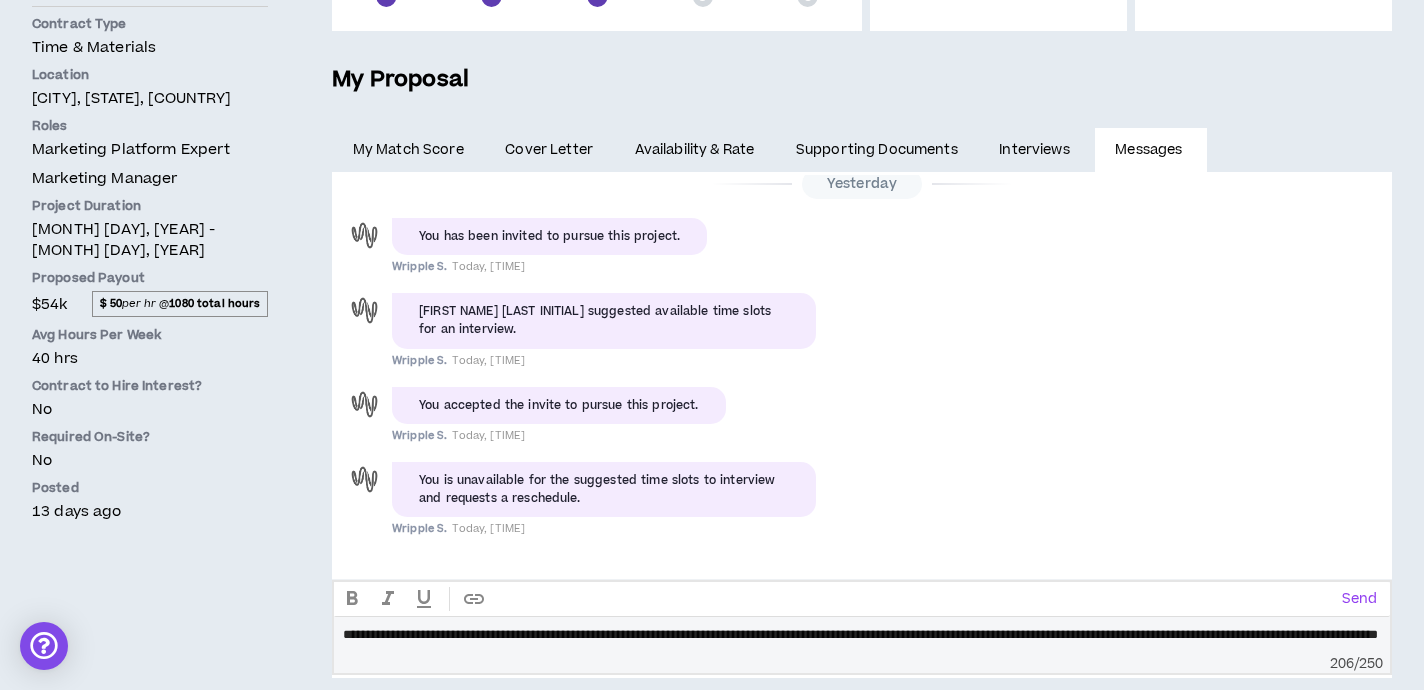 click on "**********" at bounding box center (862, 635) 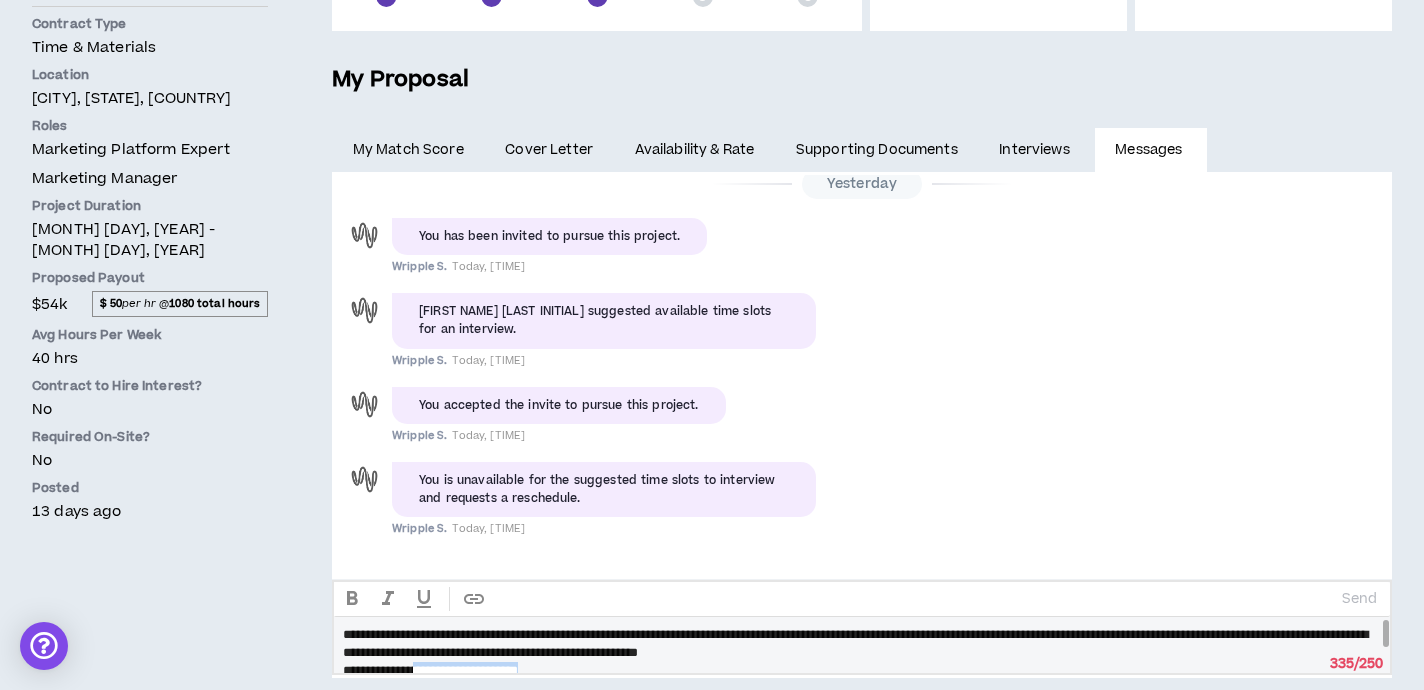 drag, startPoint x: 572, startPoint y: 647, endPoint x: 444, endPoint y: 649, distance: 128.01562 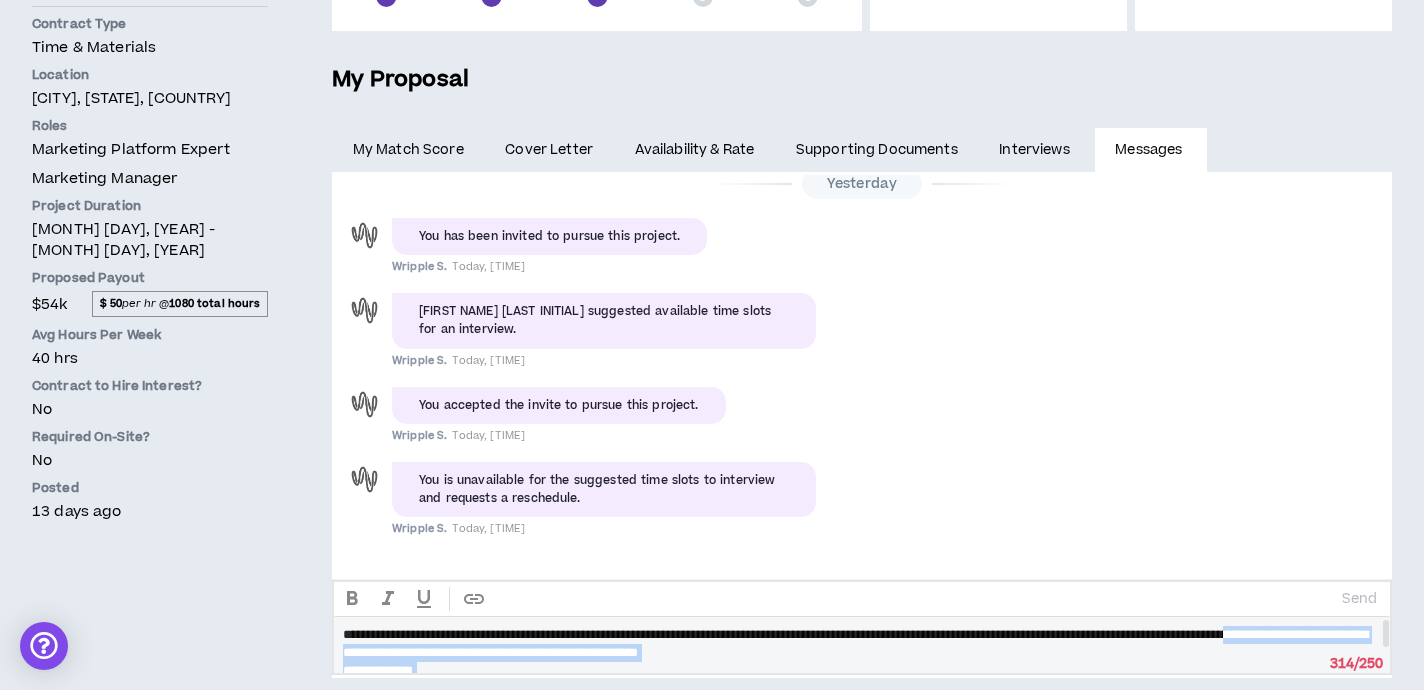drag, startPoint x: 559, startPoint y: 635, endPoint x: 886, endPoint y: 703, distance: 333.9955 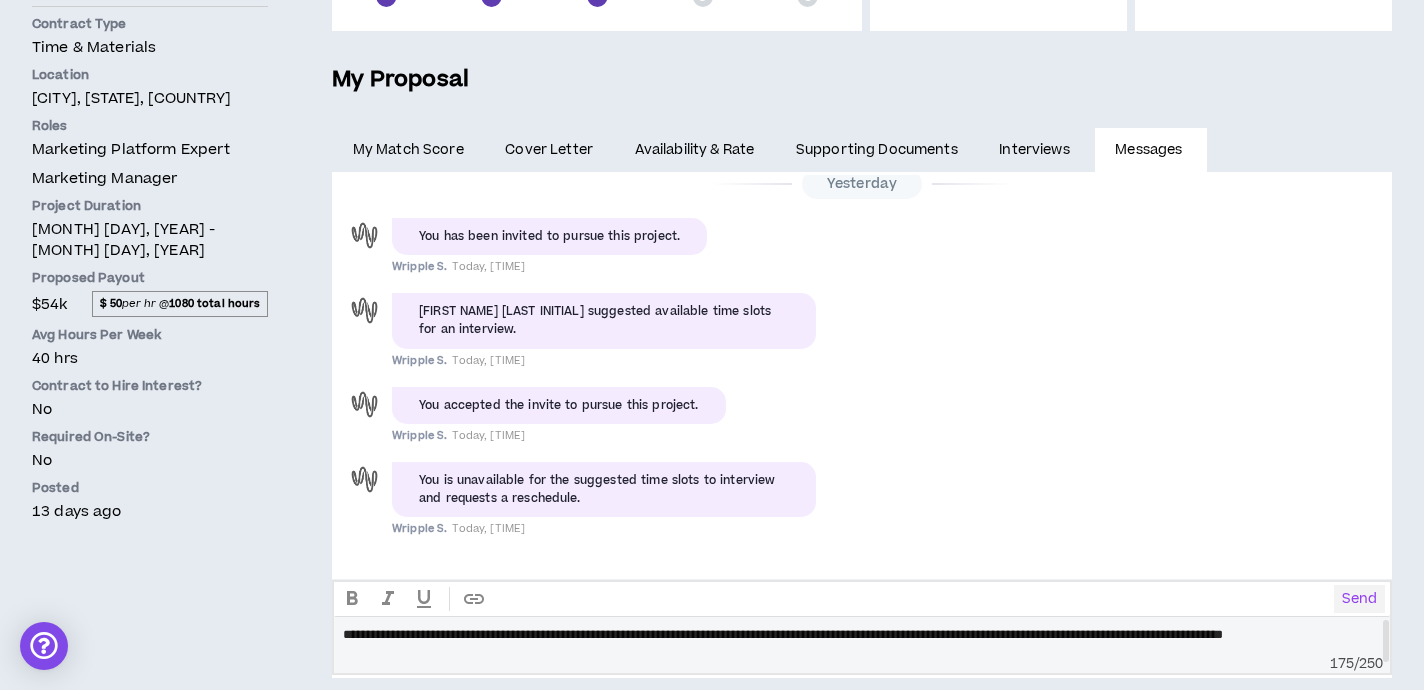 click on "Send" at bounding box center [1359, 599] 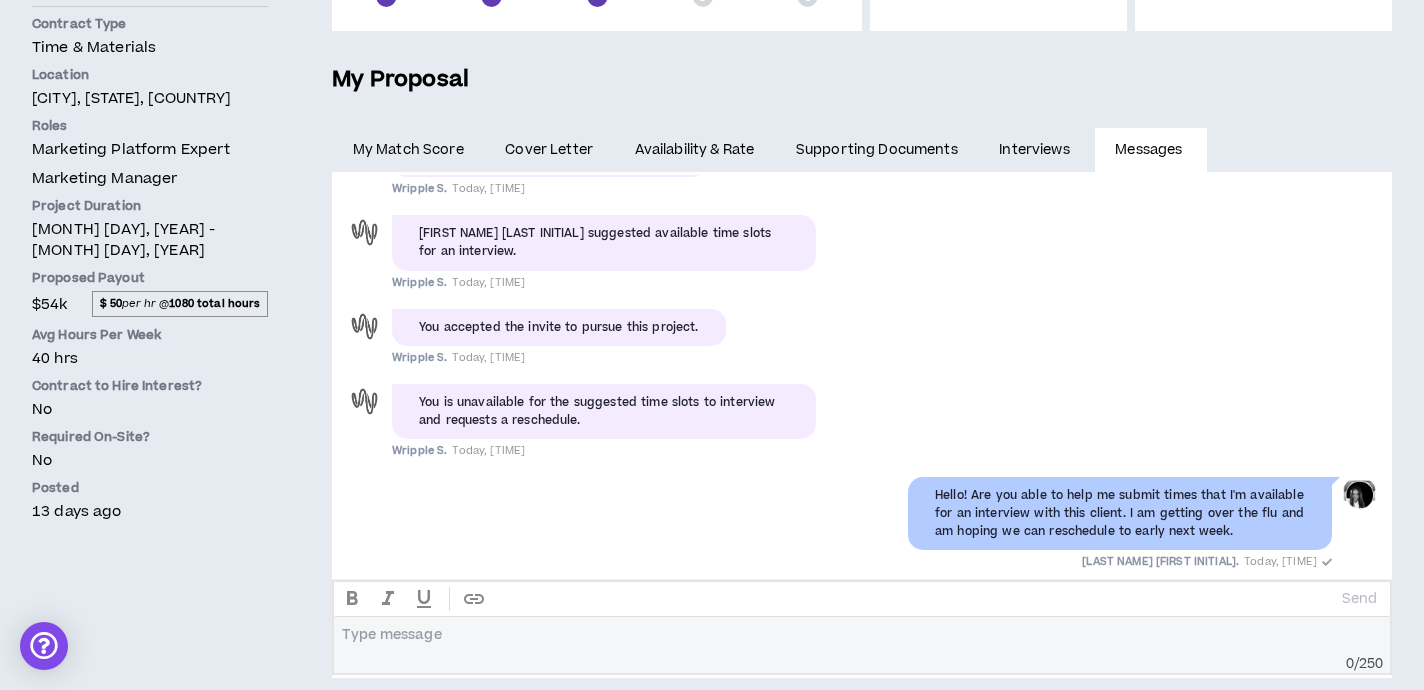 scroll, scrollTop: 628, scrollLeft: 0, axis: vertical 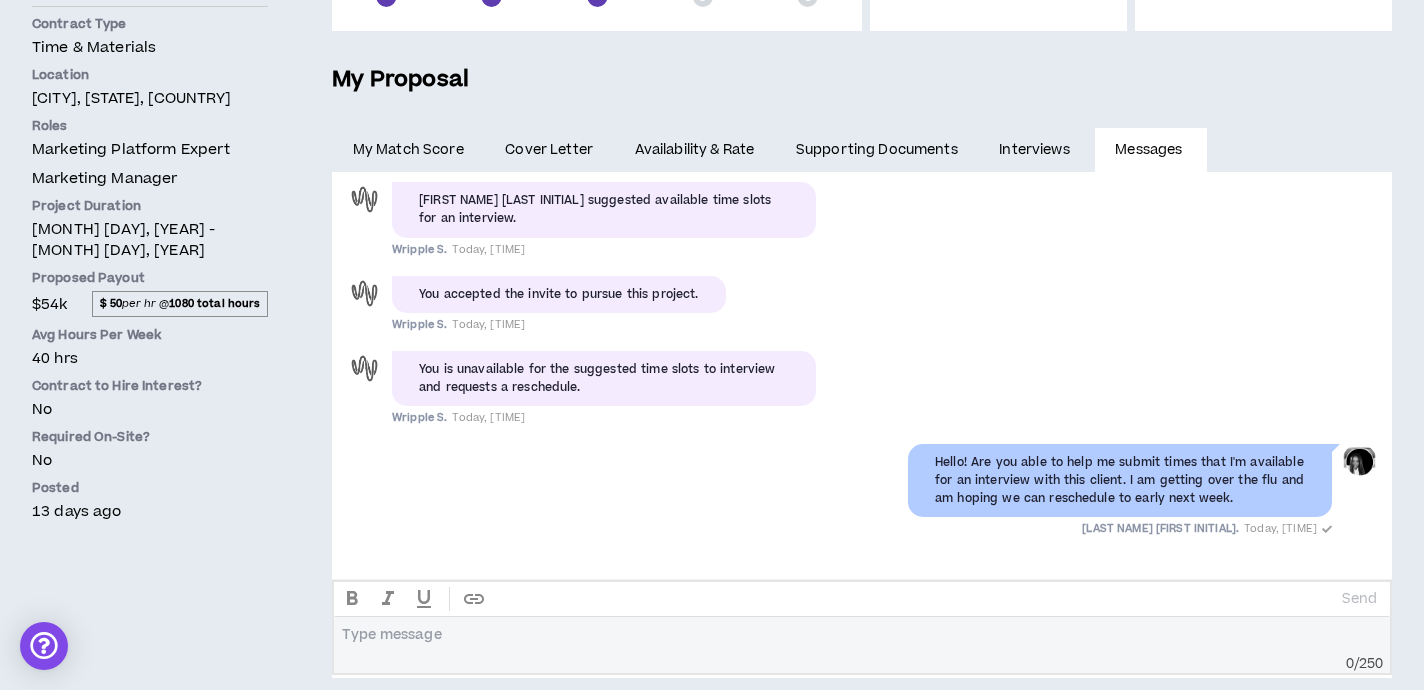 click at bounding box center (862, 641) 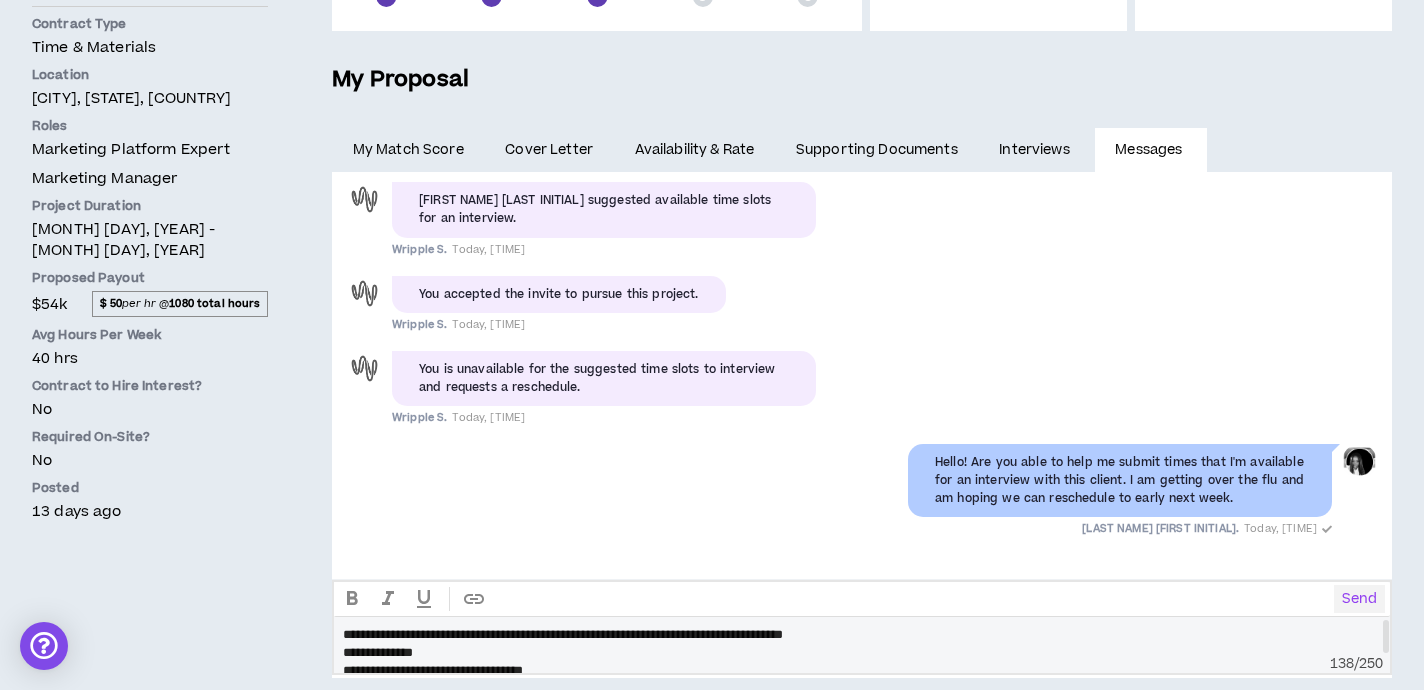 click on "Send" at bounding box center (1359, 599) 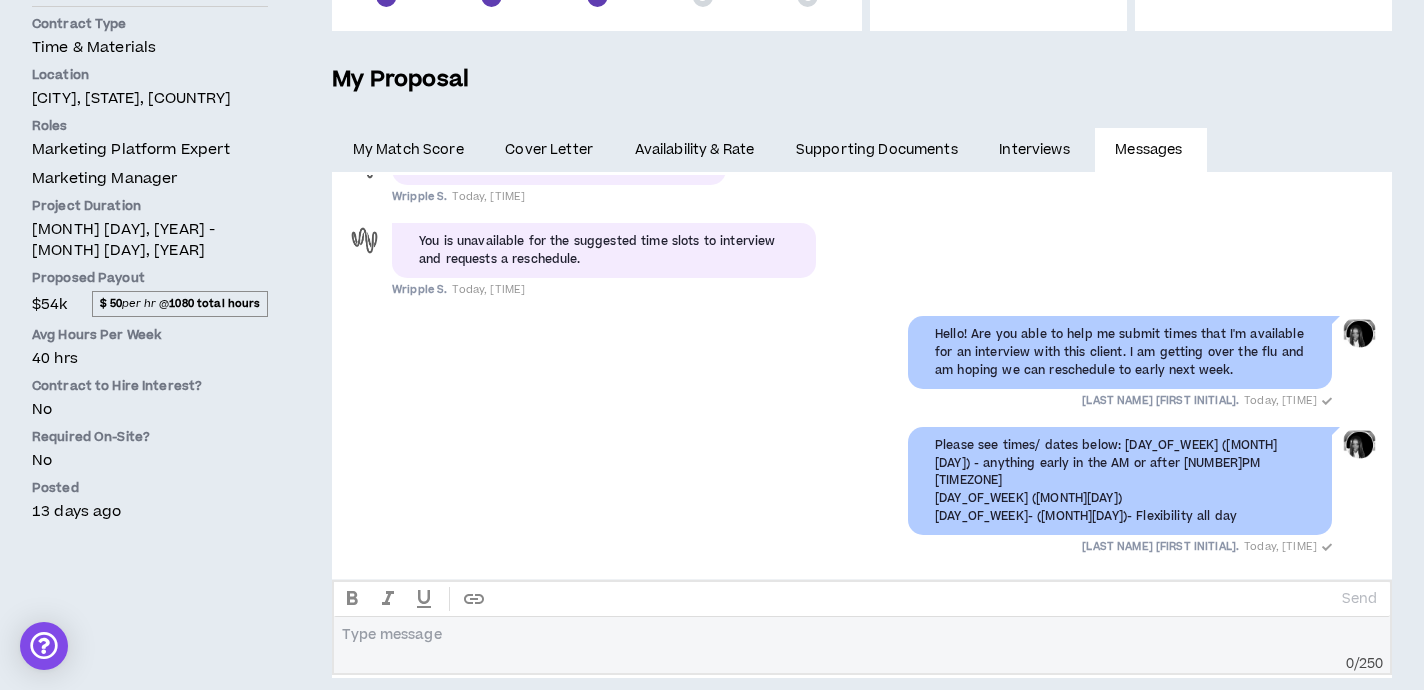 scroll, scrollTop: 756, scrollLeft: 0, axis: vertical 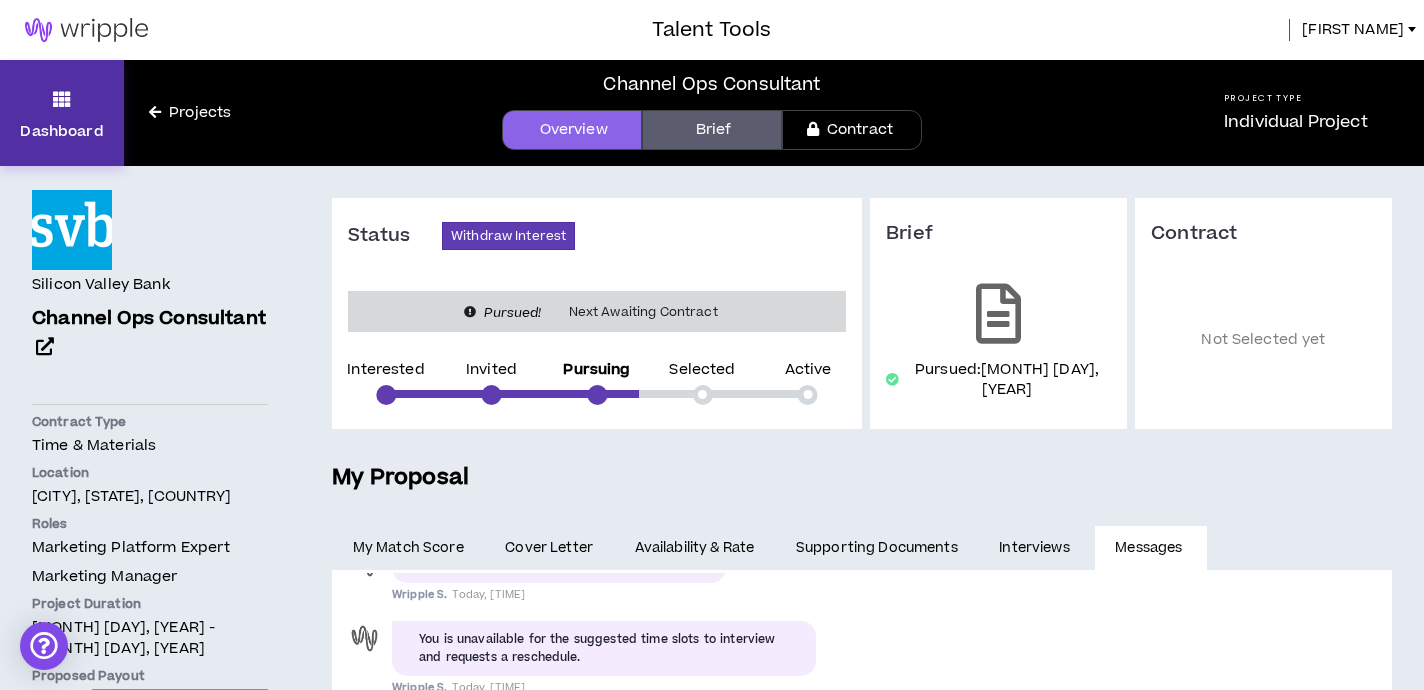 click at bounding box center [62, 99] 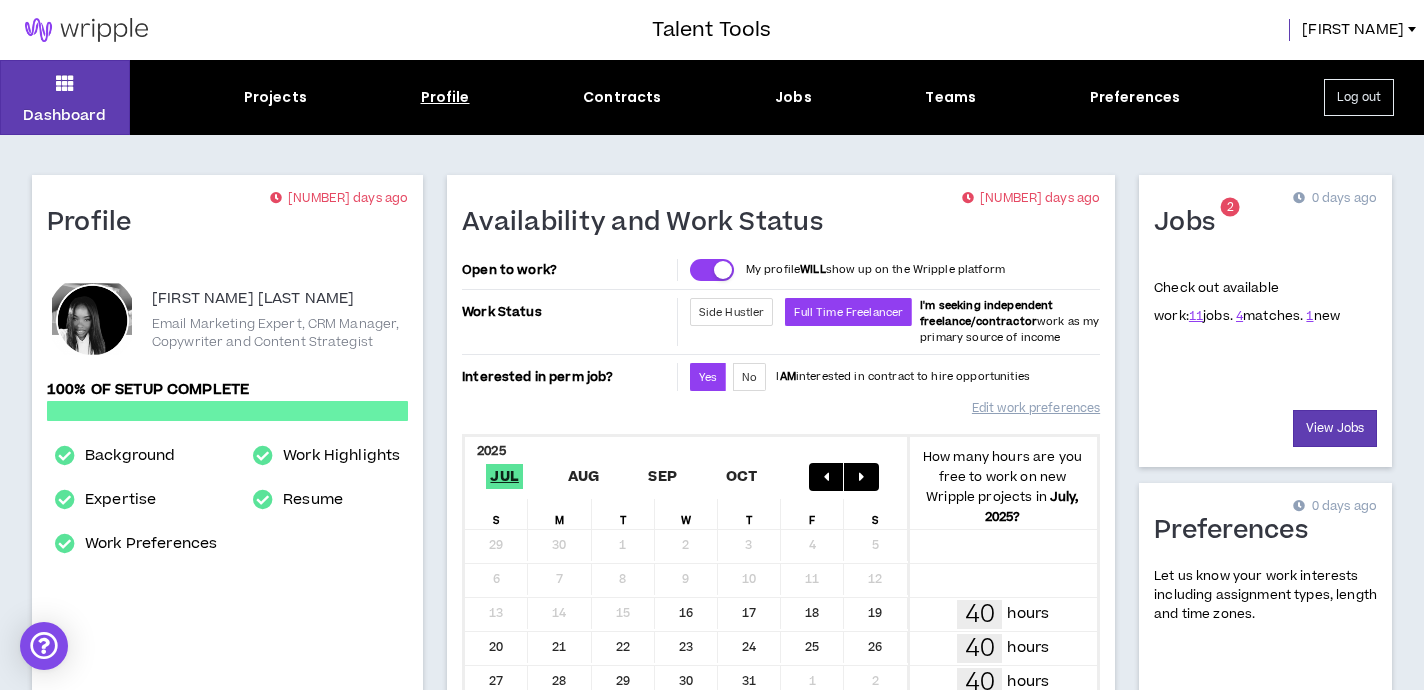 click on "Profile" at bounding box center [445, 97] 